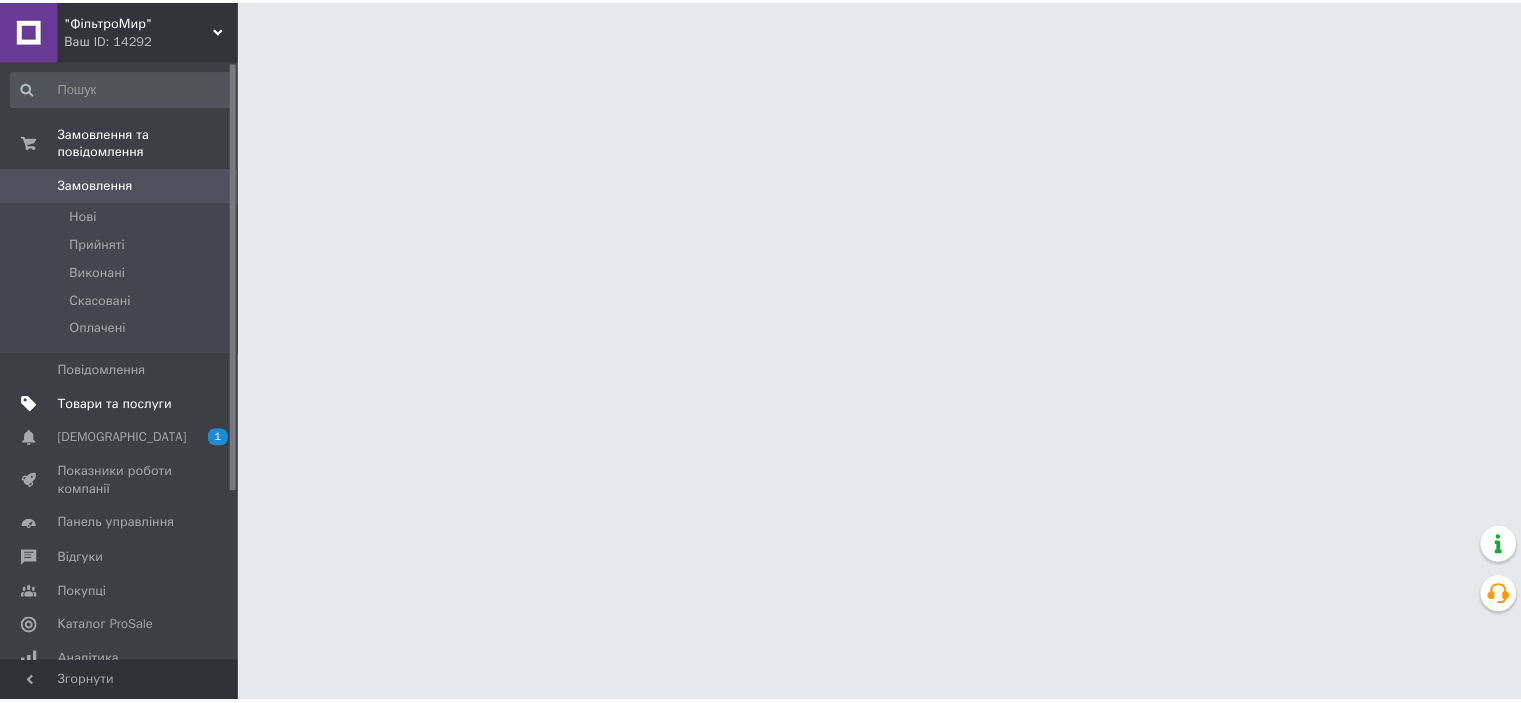 scroll, scrollTop: 0, scrollLeft: 0, axis: both 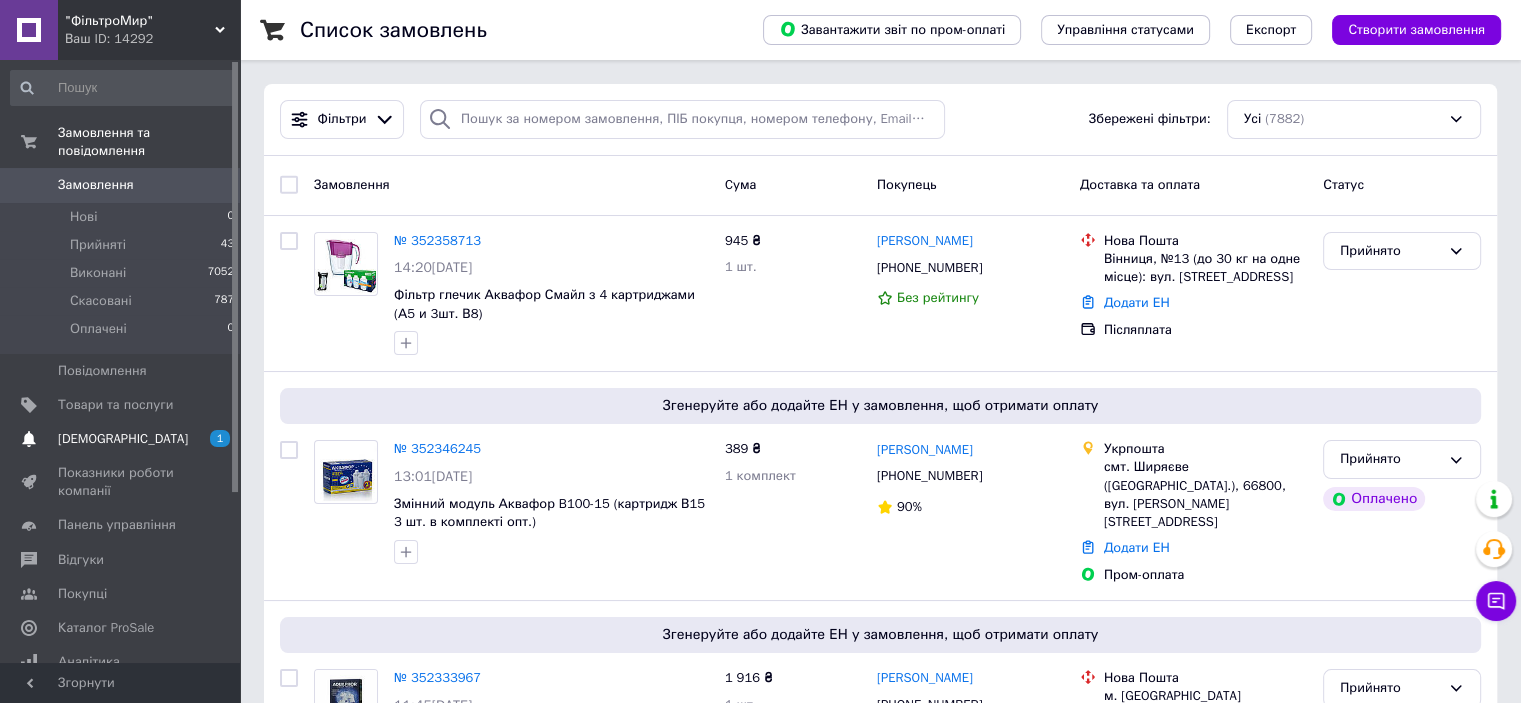 click on "[DEMOGRAPHIC_DATA]" at bounding box center (123, 439) 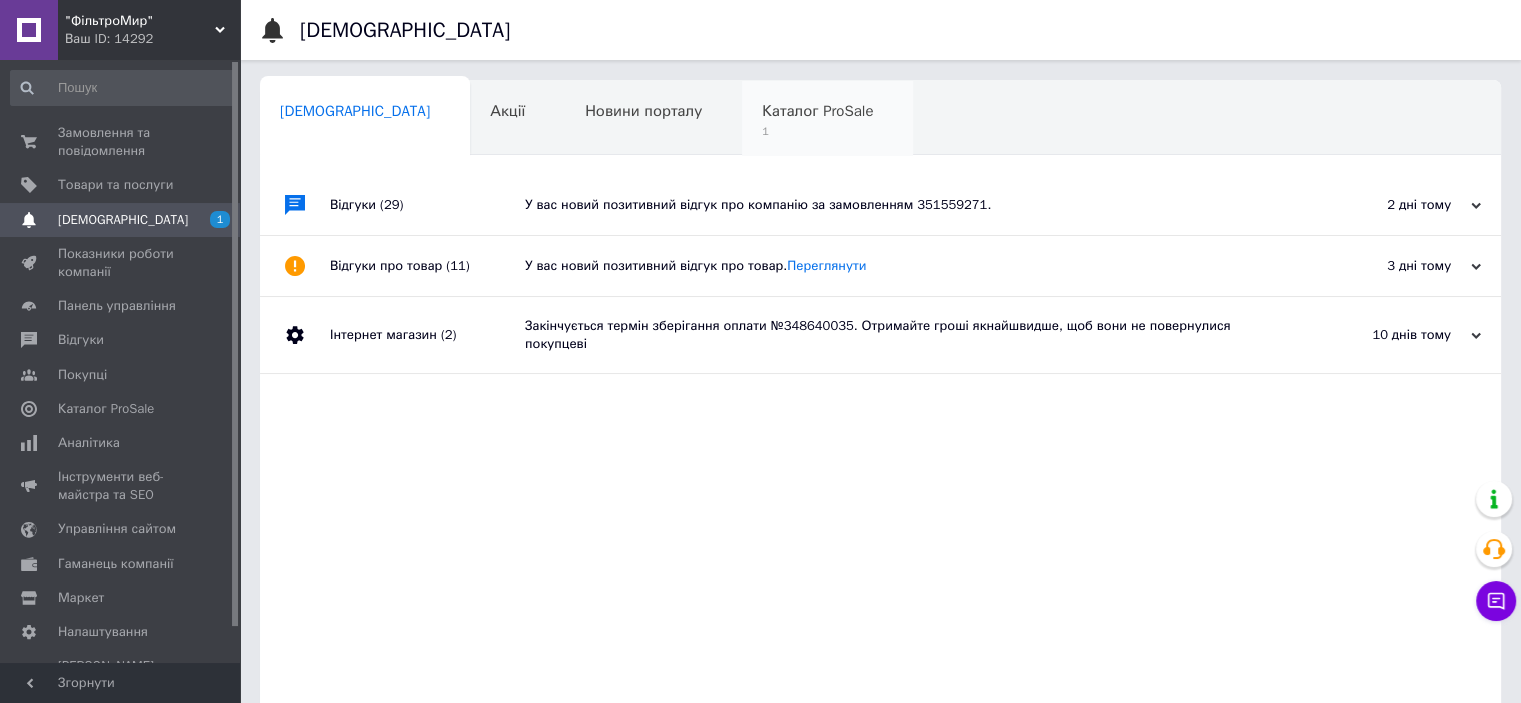 click on "Каталог ProSale" at bounding box center [817, 111] 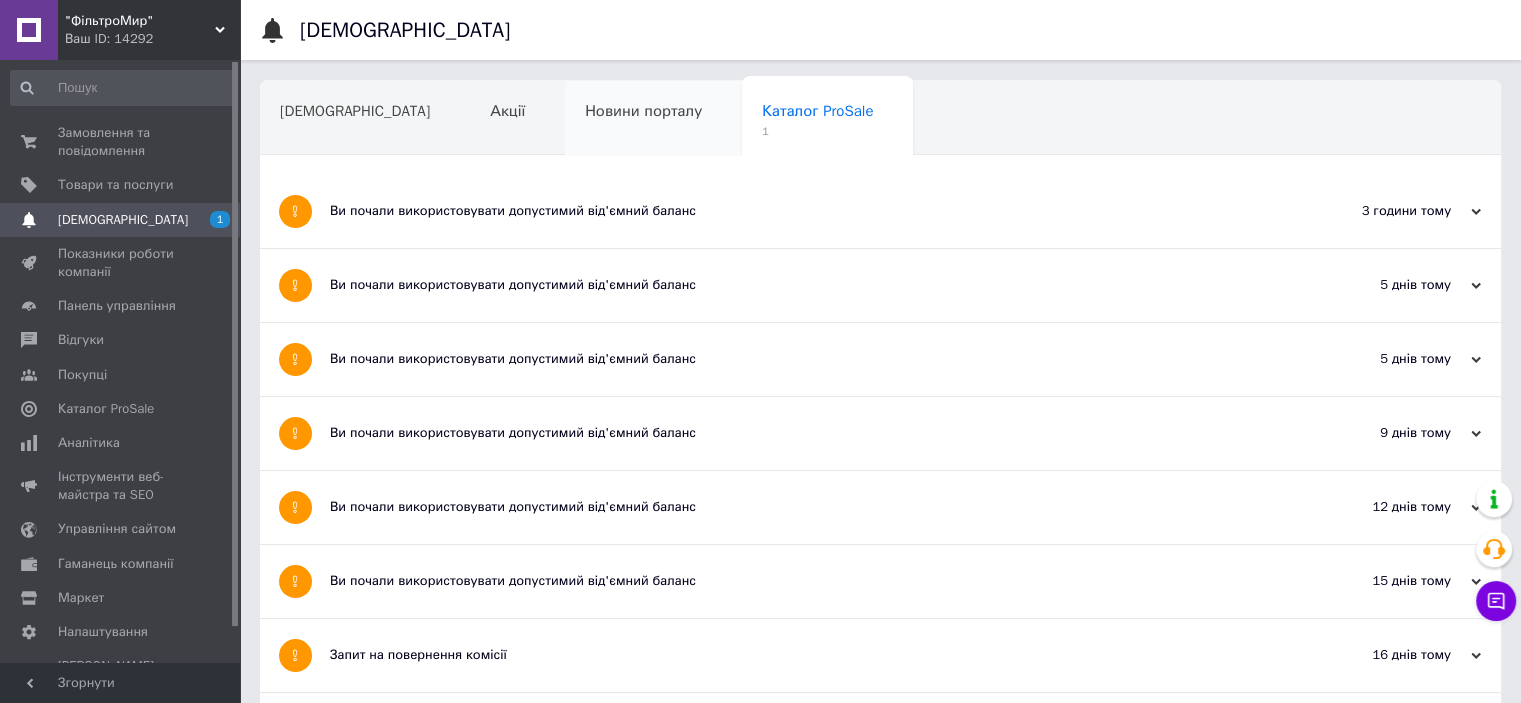 click on "Новини порталу" at bounding box center [643, 111] 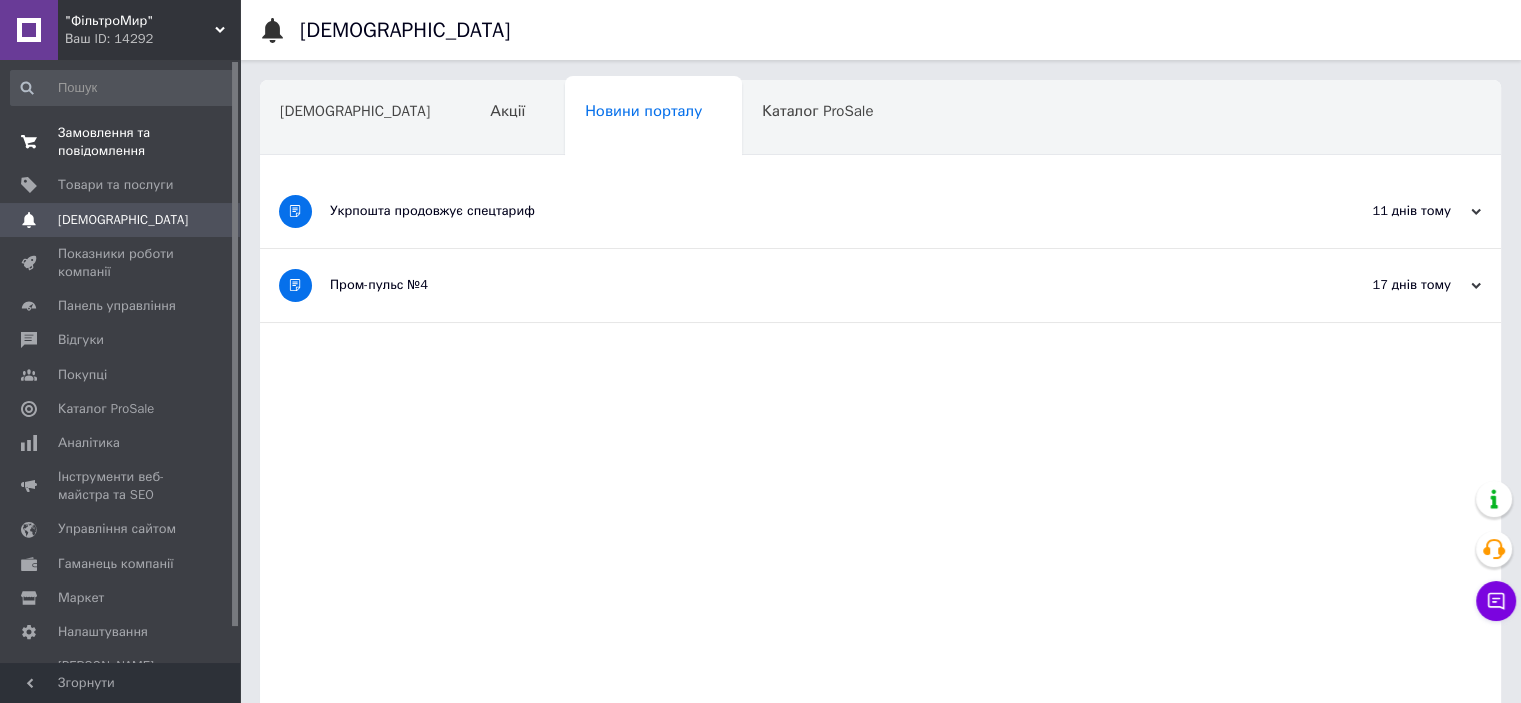 click on "Замовлення та повідомлення" at bounding box center (121, 142) 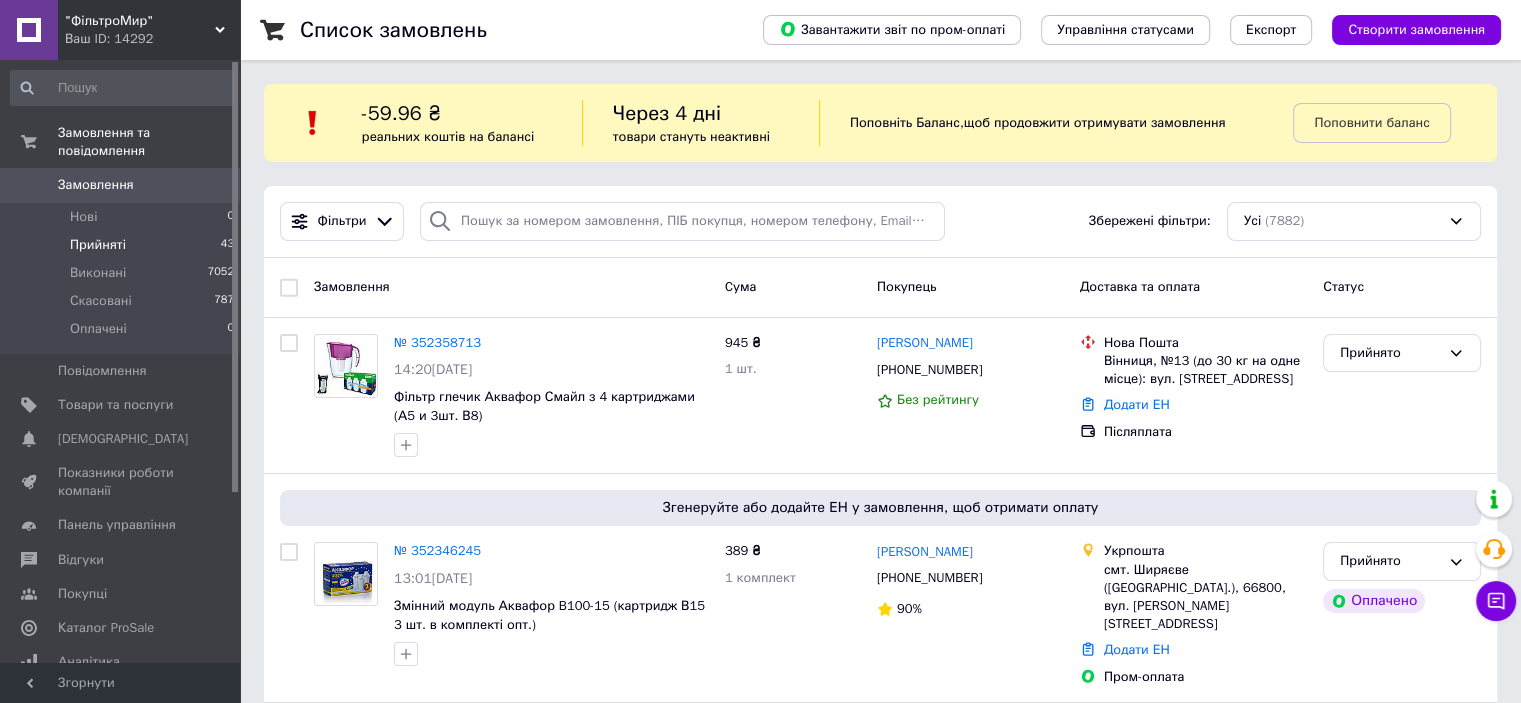 click on "Прийняті" at bounding box center (98, 245) 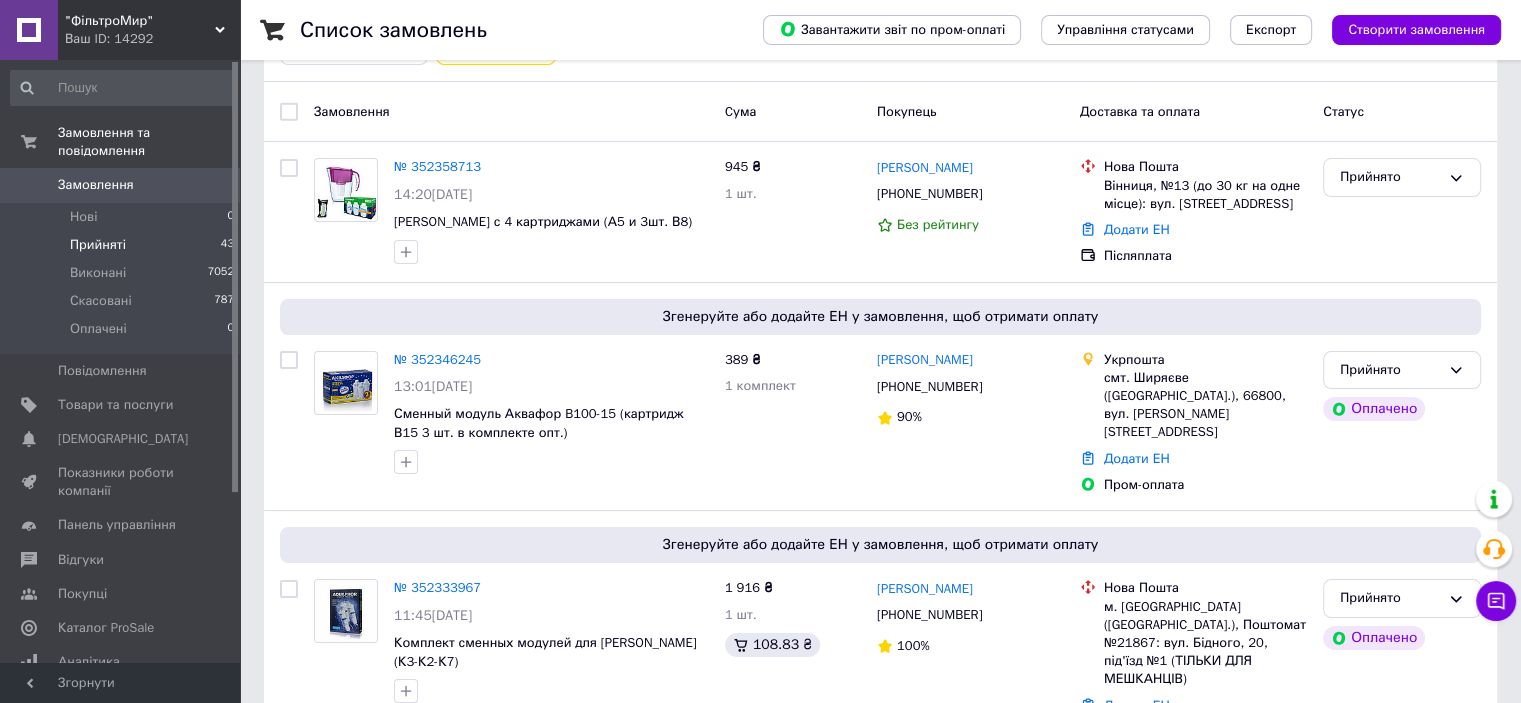 scroll, scrollTop: 260, scrollLeft: 0, axis: vertical 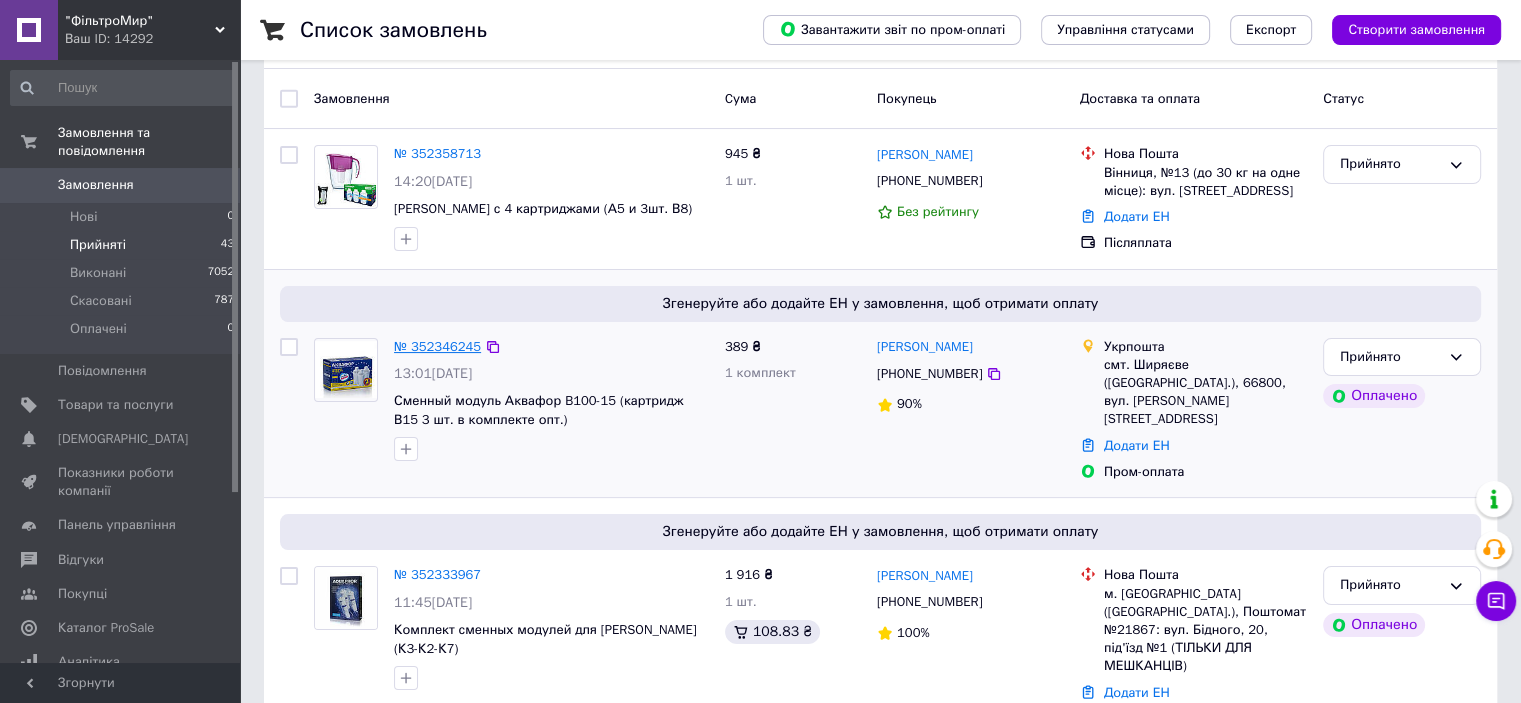 click on "№ 352346245" at bounding box center [437, 346] 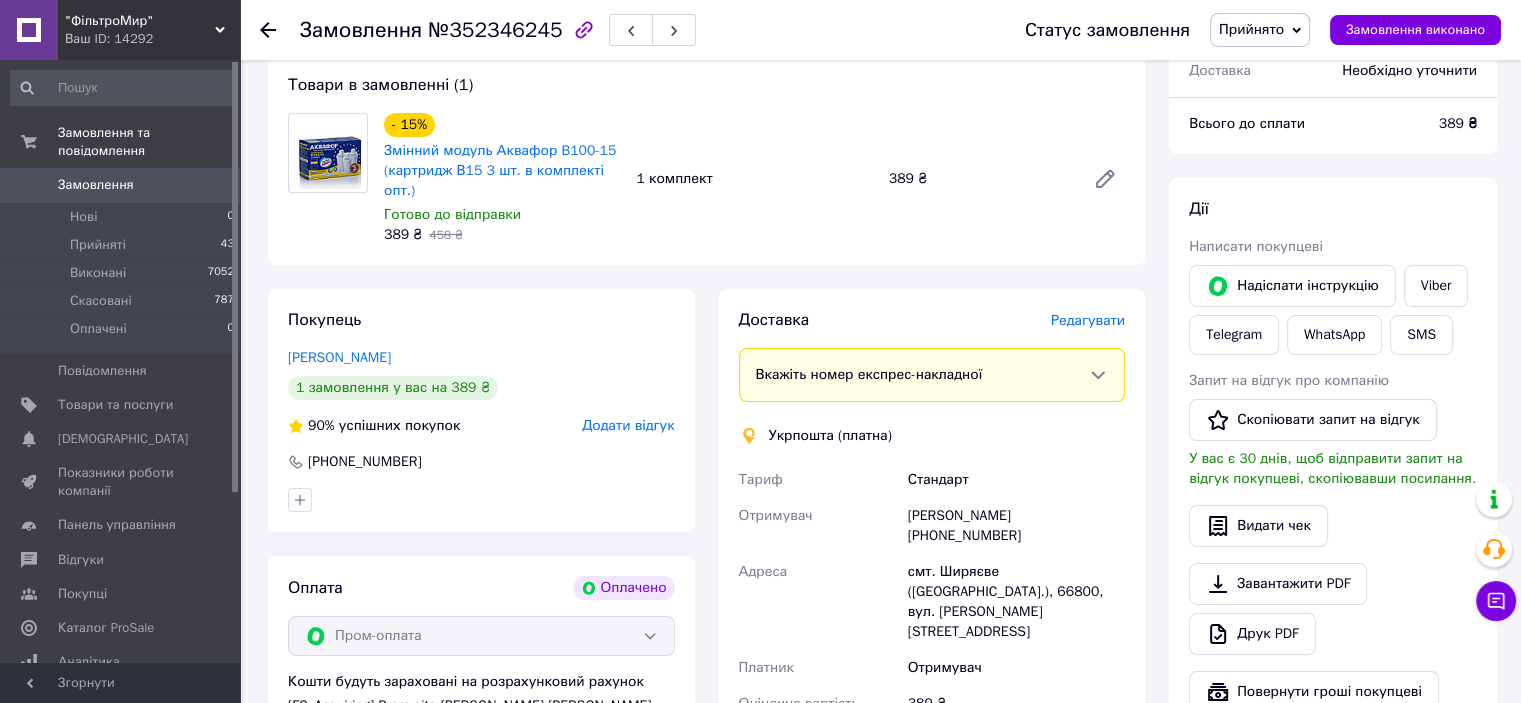 scroll, scrollTop: 200, scrollLeft: 0, axis: vertical 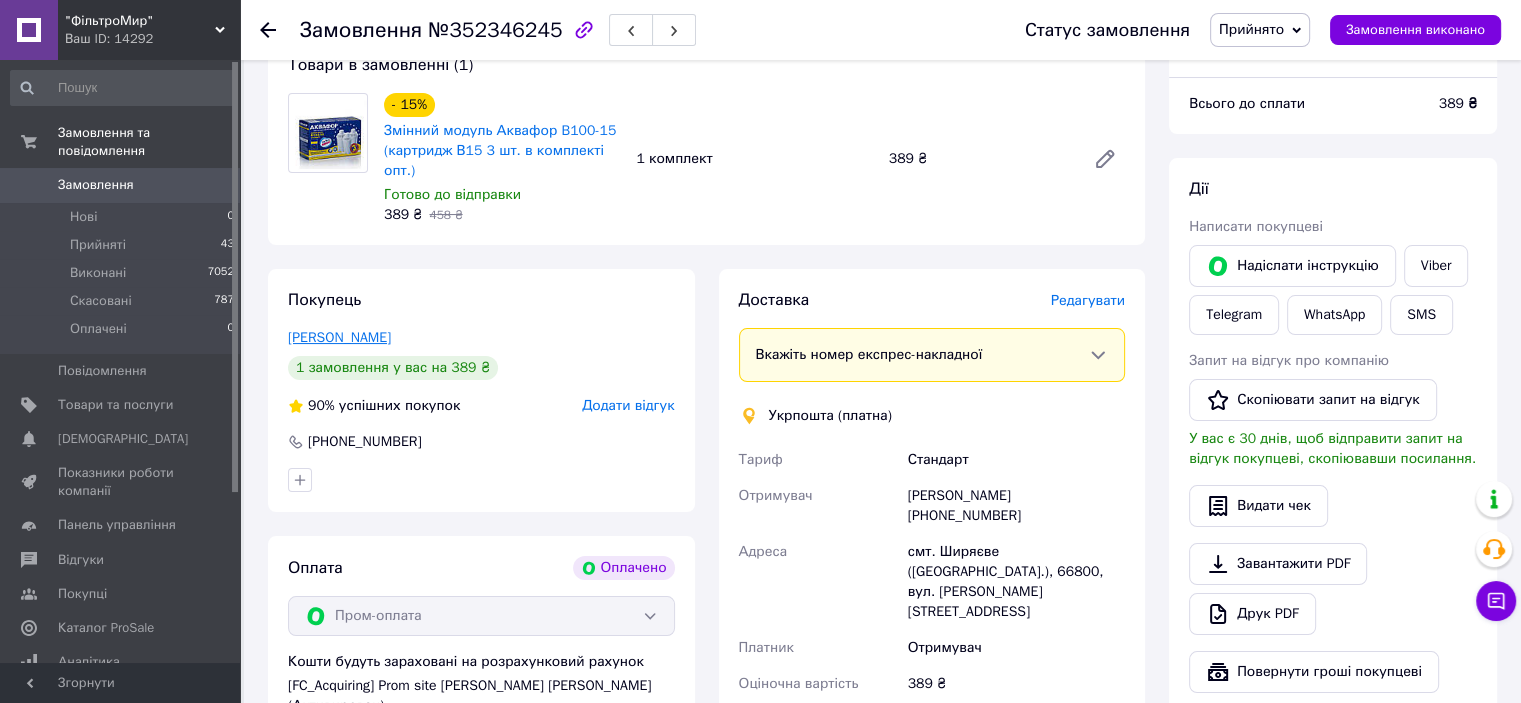click on "Петрашку Юлия" at bounding box center [339, 337] 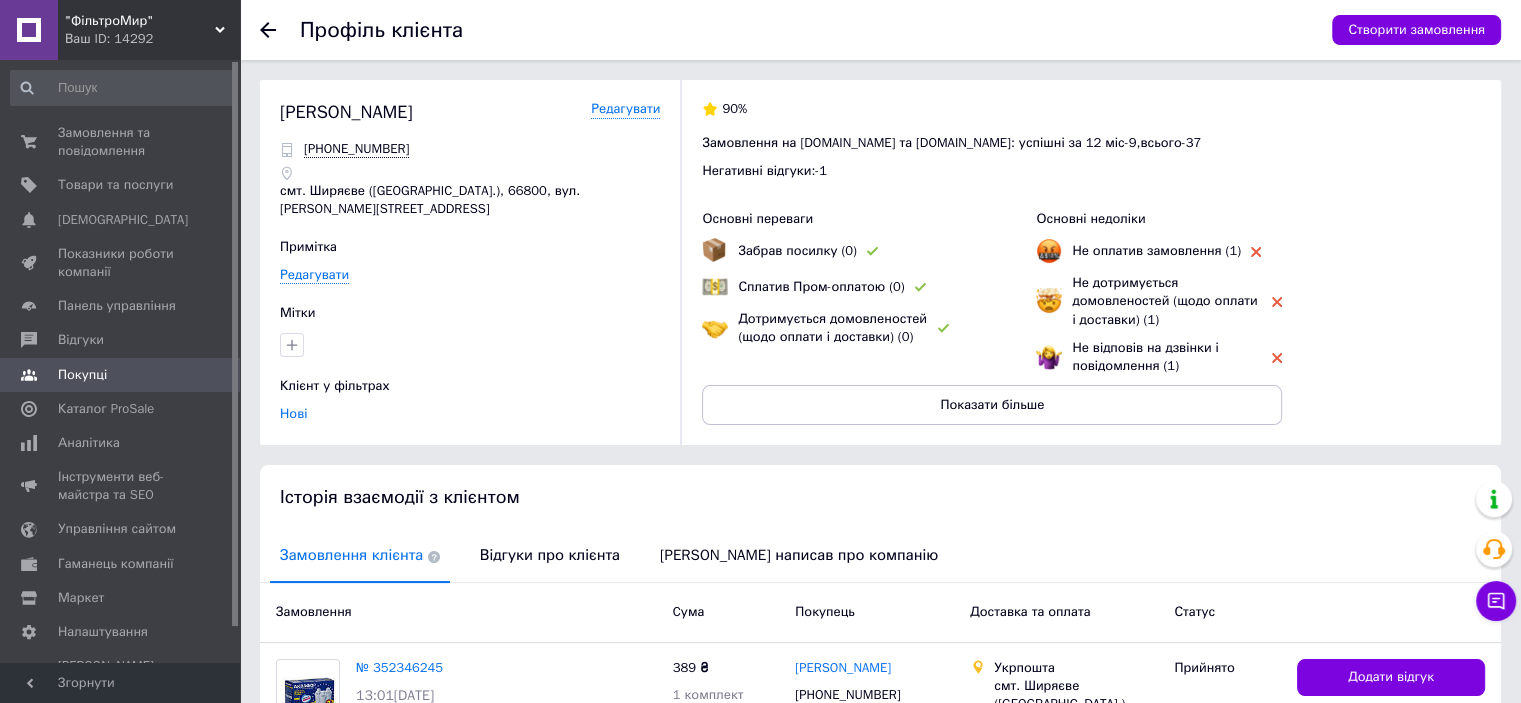 scroll, scrollTop: 176, scrollLeft: 0, axis: vertical 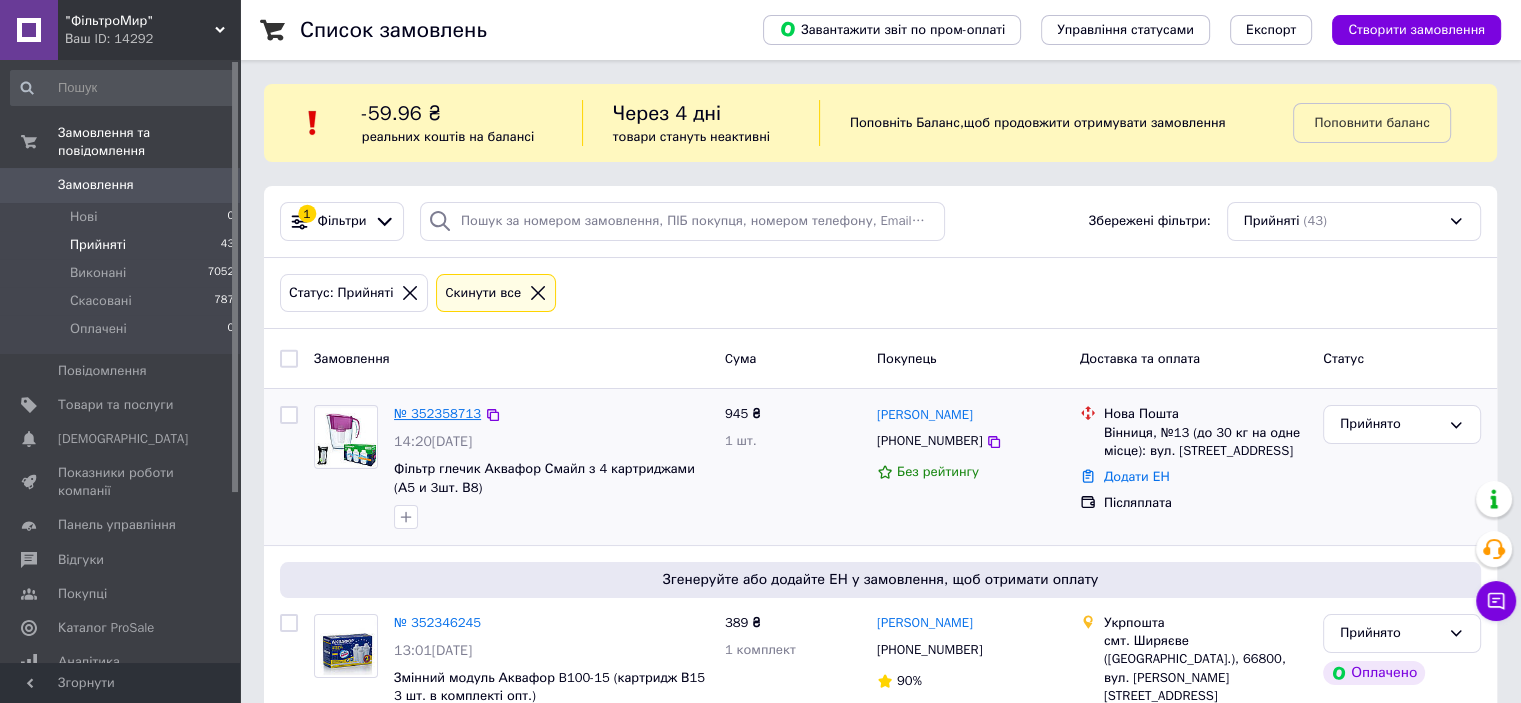 click on "№ 352358713" at bounding box center [437, 413] 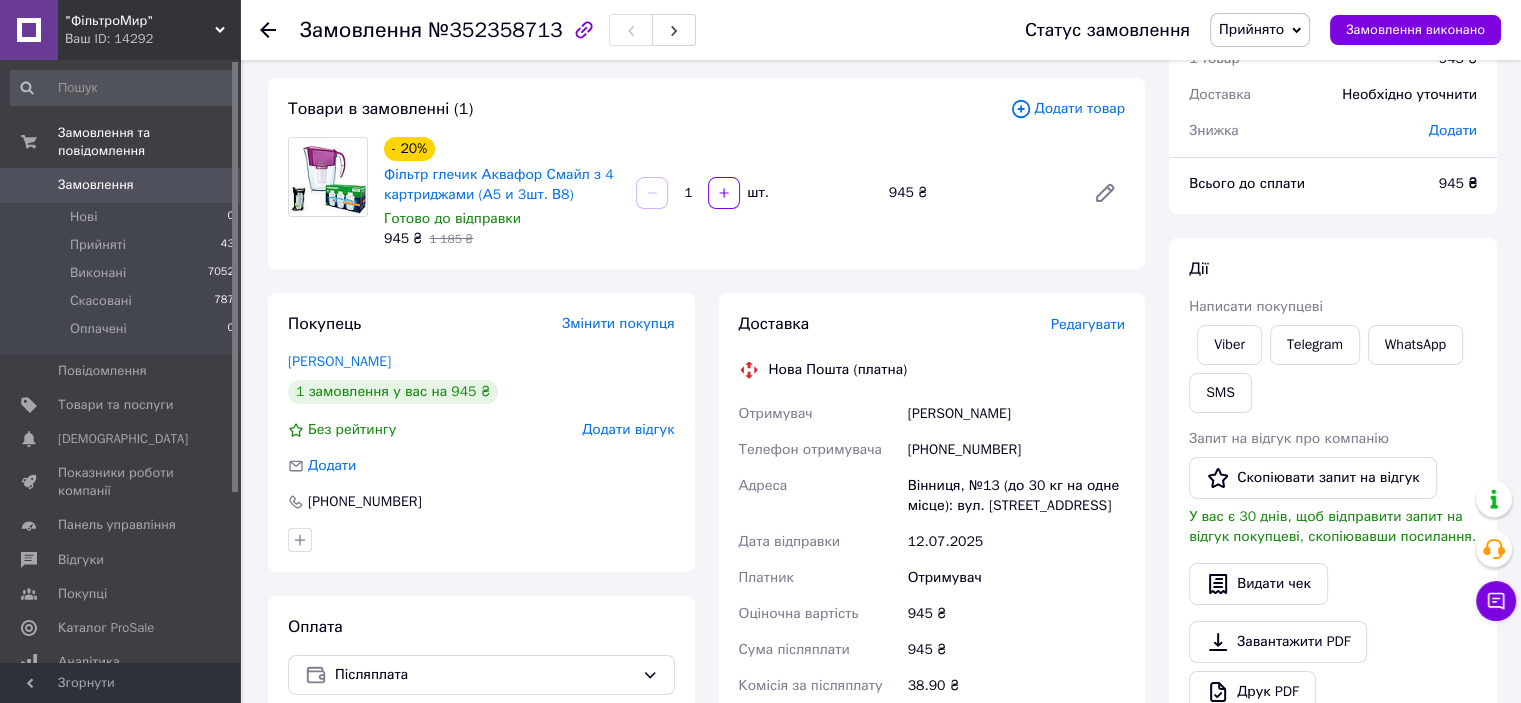 scroll, scrollTop: 200, scrollLeft: 0, axis: vertical 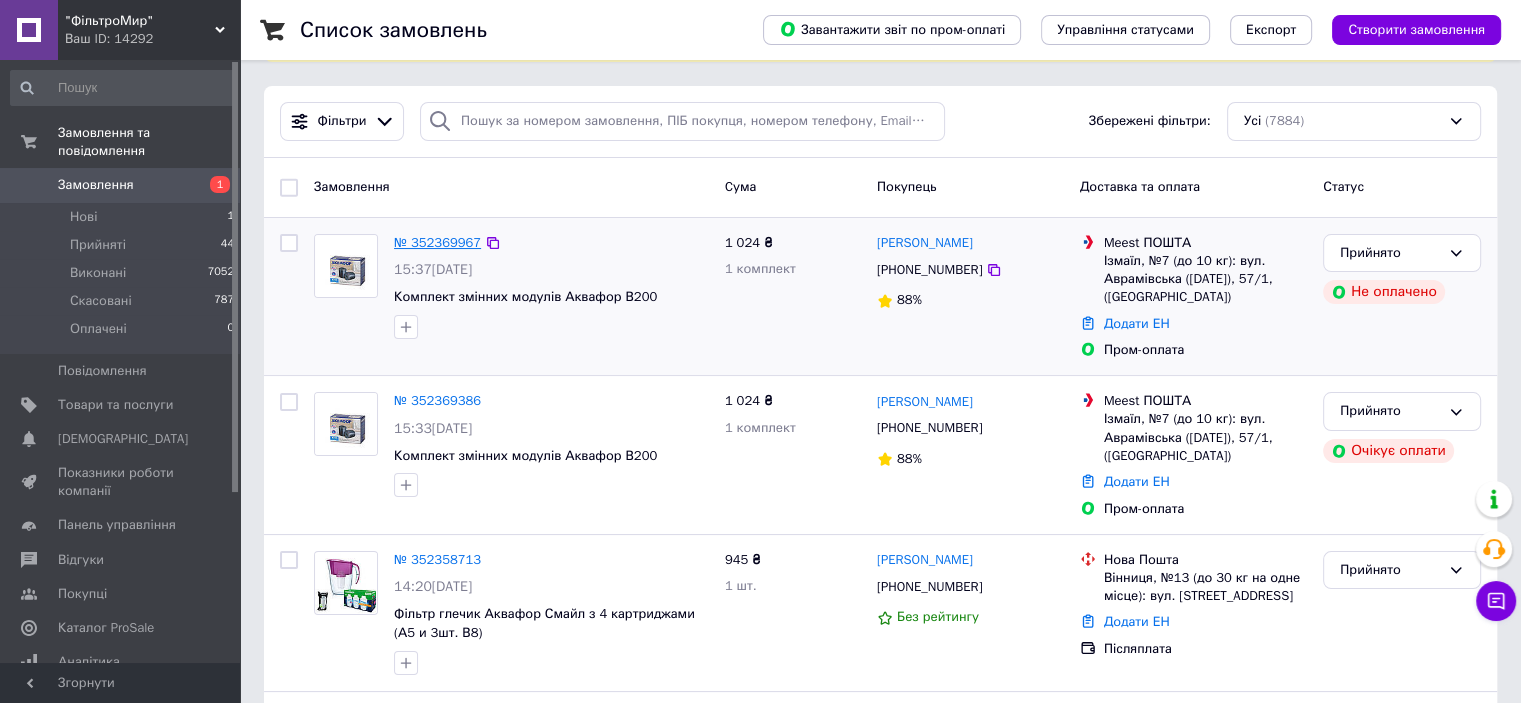 click on "№ 352369967" at bounding box center (437, 242) 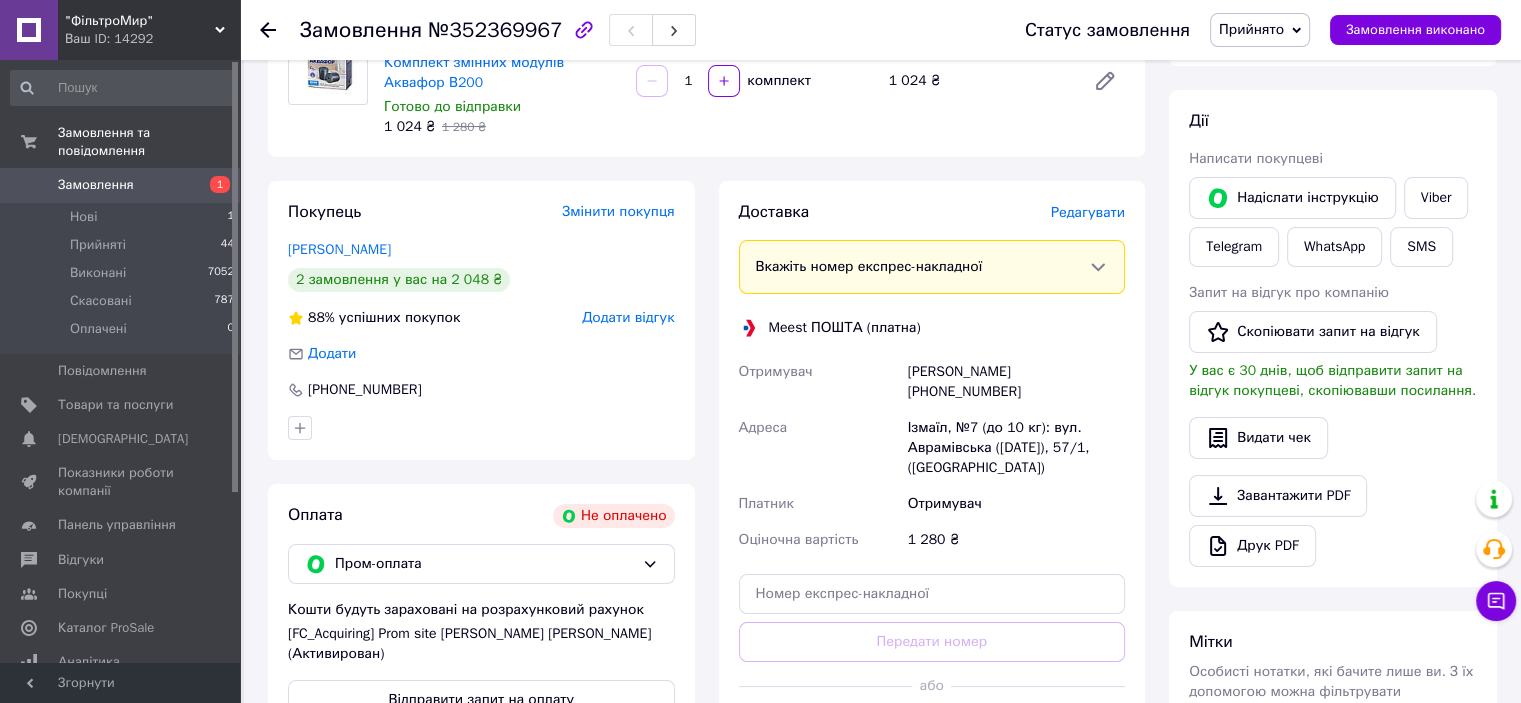 scroll, scrollTop: 175, scrollLeft: 0, axis: vertical 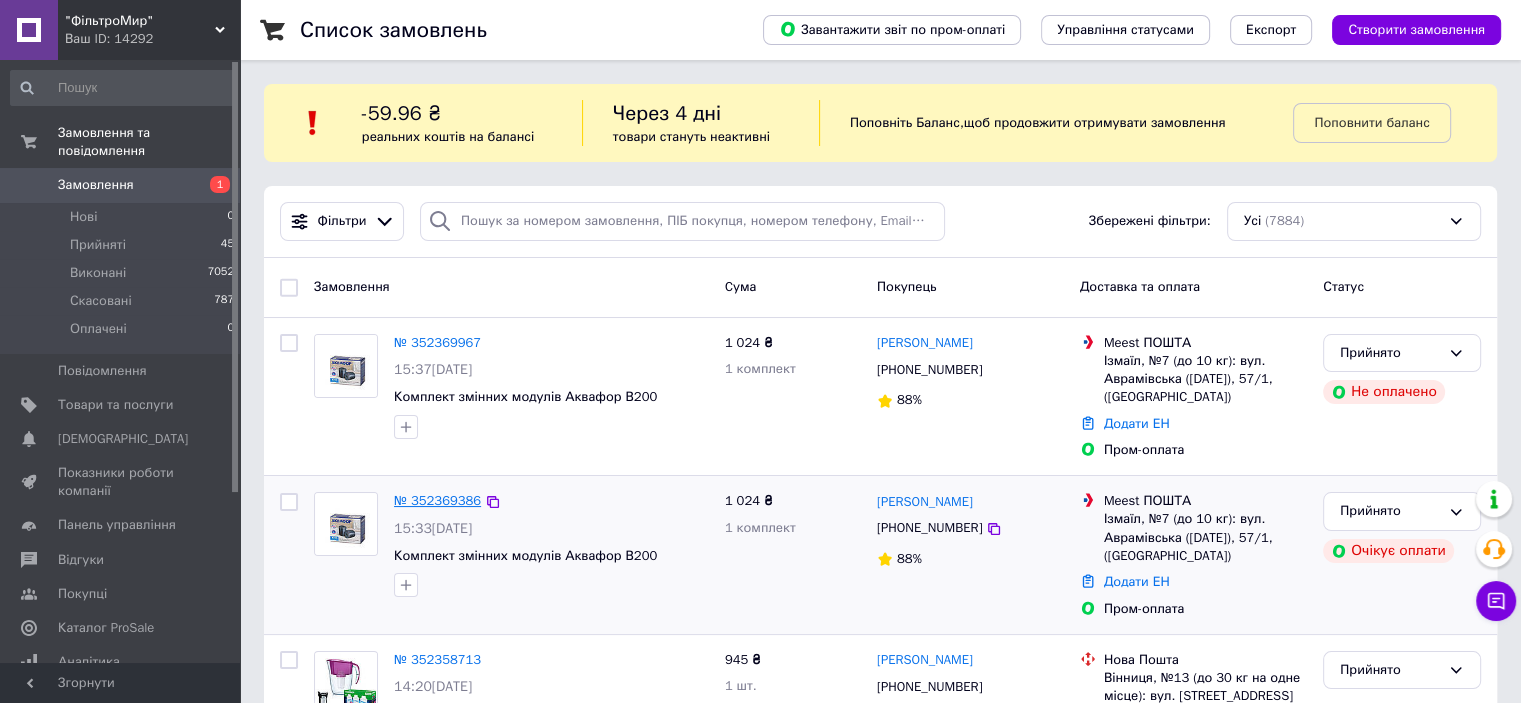 click on "№ 352369386" at bounding box center (437, 500) 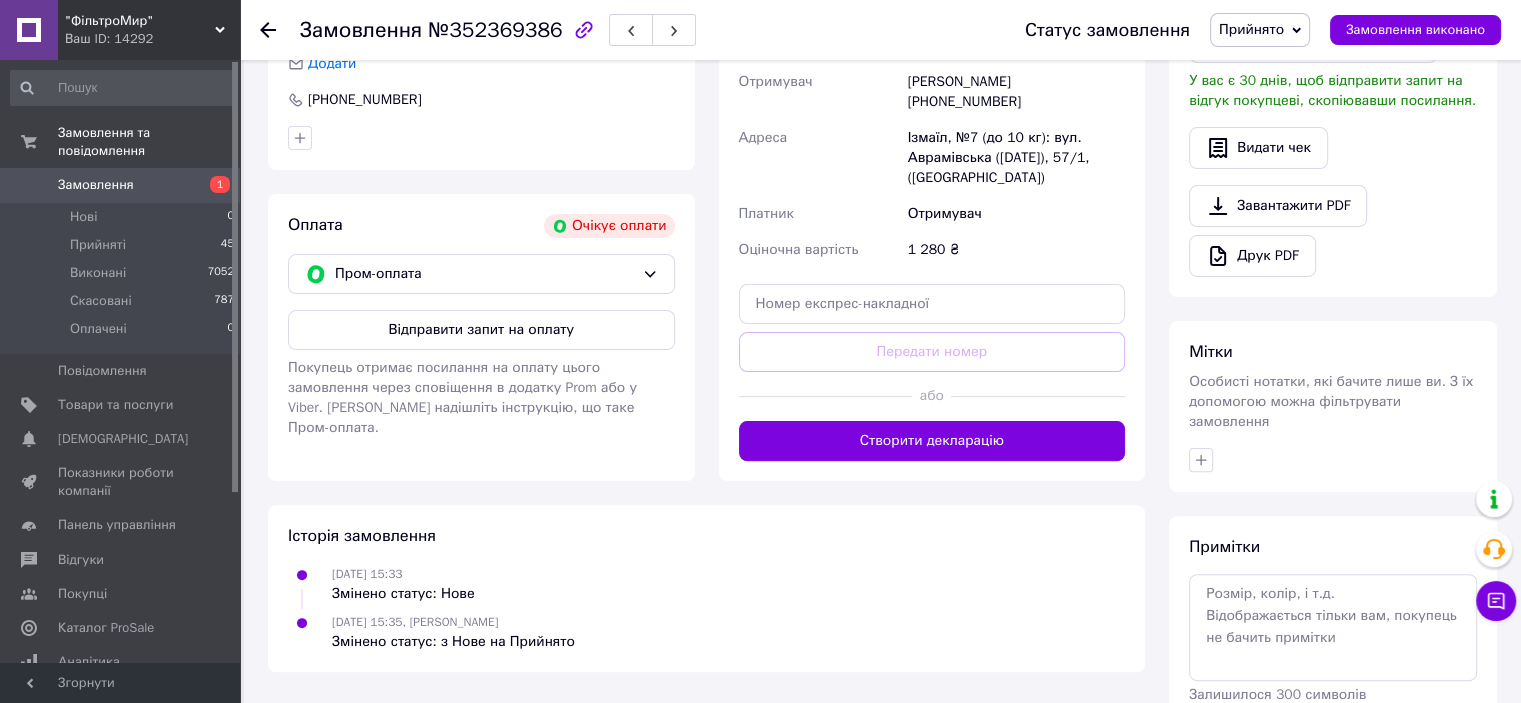 scroll, scrollTop: 575, scrollLeft: 0, axis: vertical 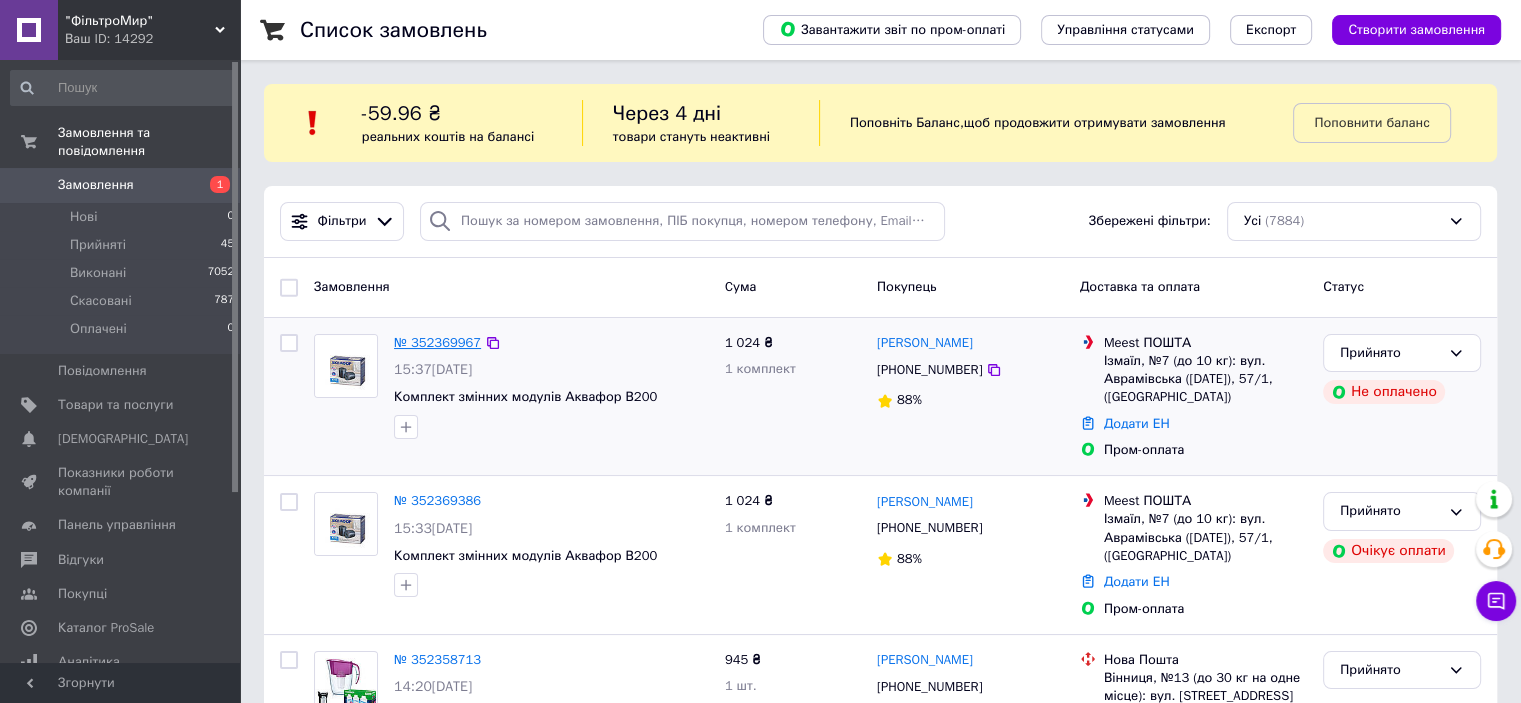click on "№ 352369967" at bounding box center [437, 342] 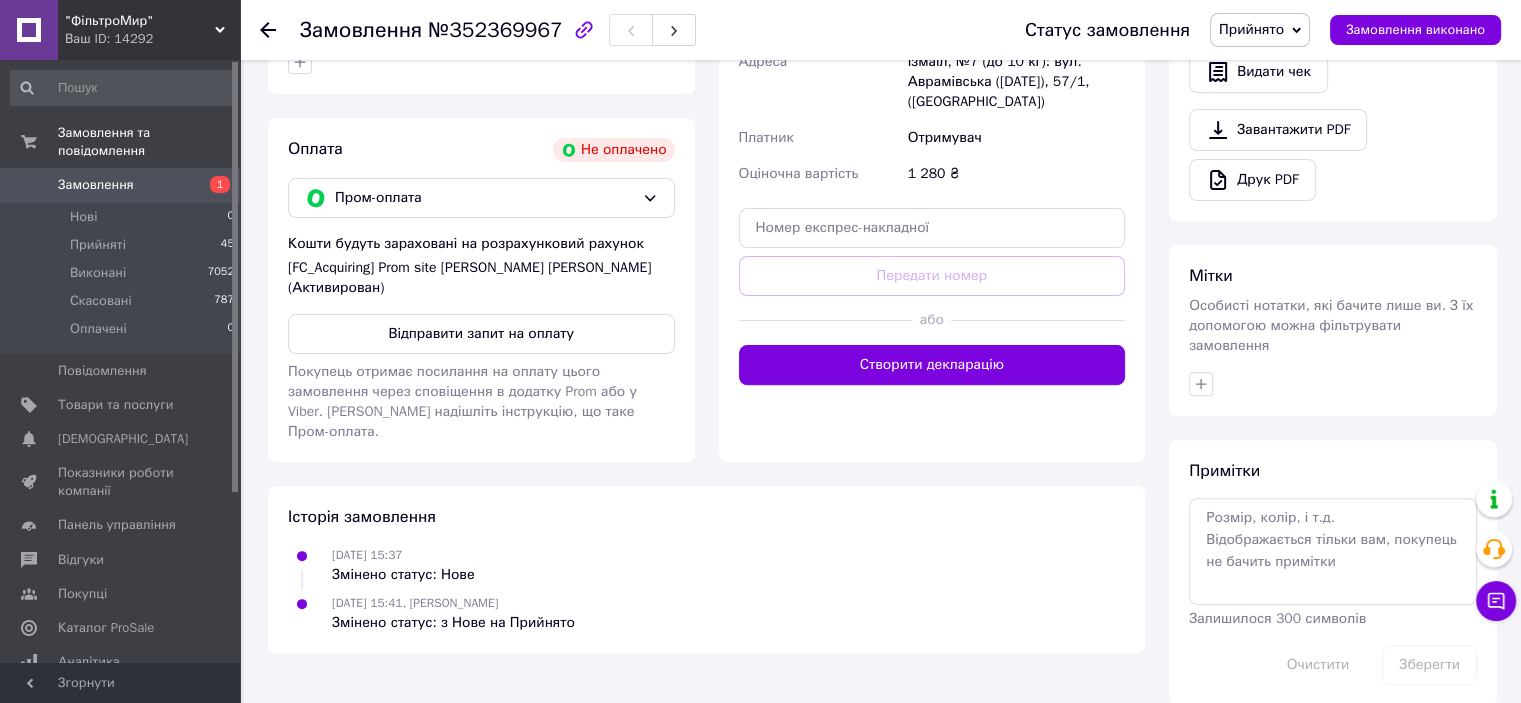 scroll, scrollTop: 575, scrollLeft: 0, axis: vertical 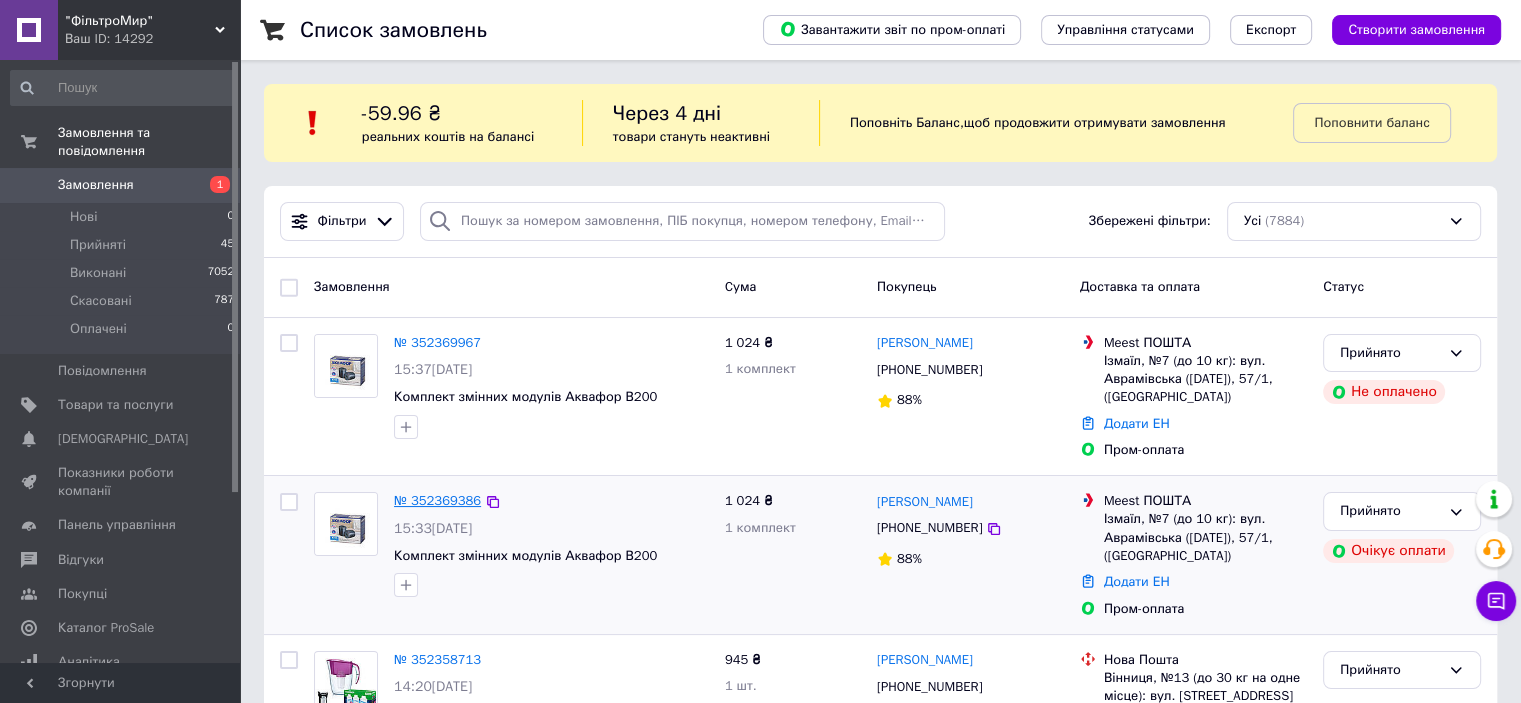 click on "№ 352369386" at bounding box center (437, 500) 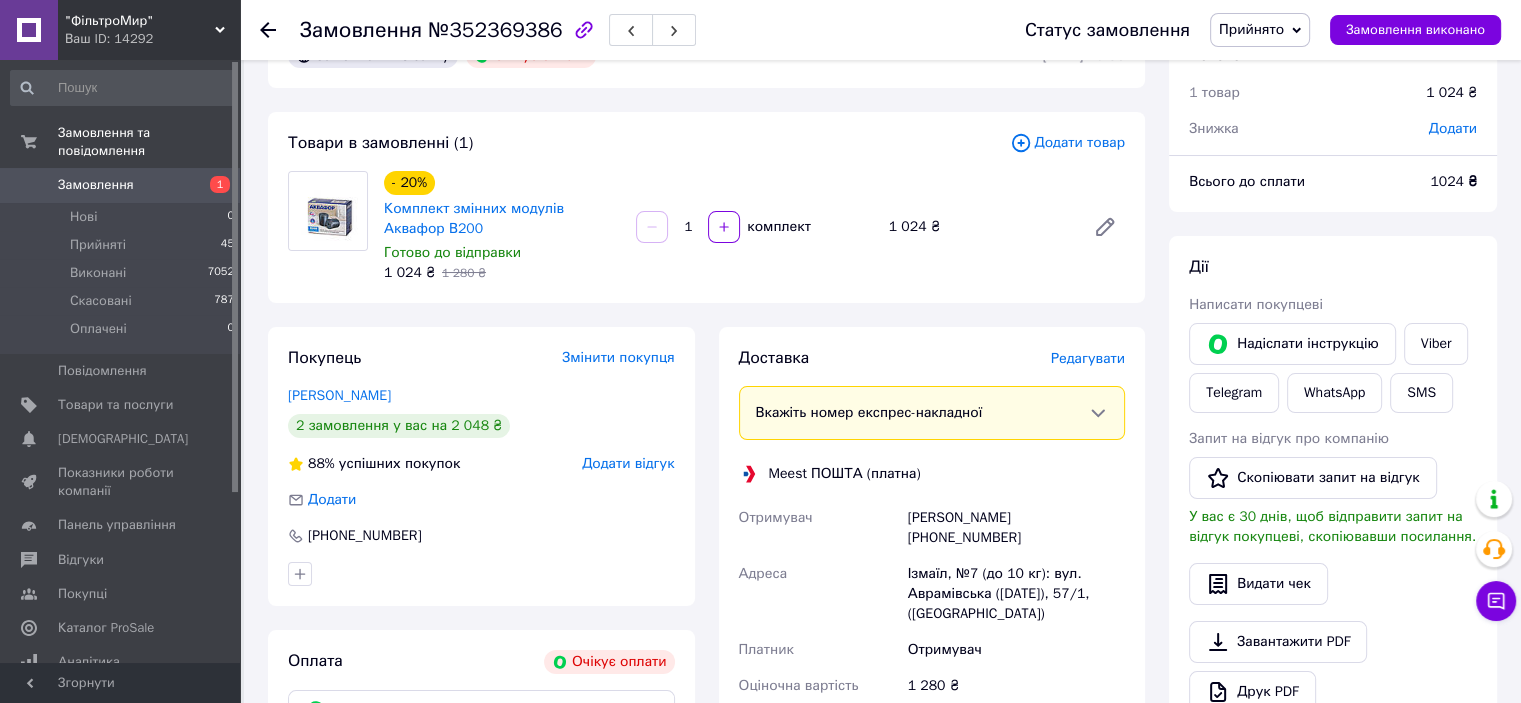 scroll, scrollTop: 0, scrollLeft: 0, axis: both 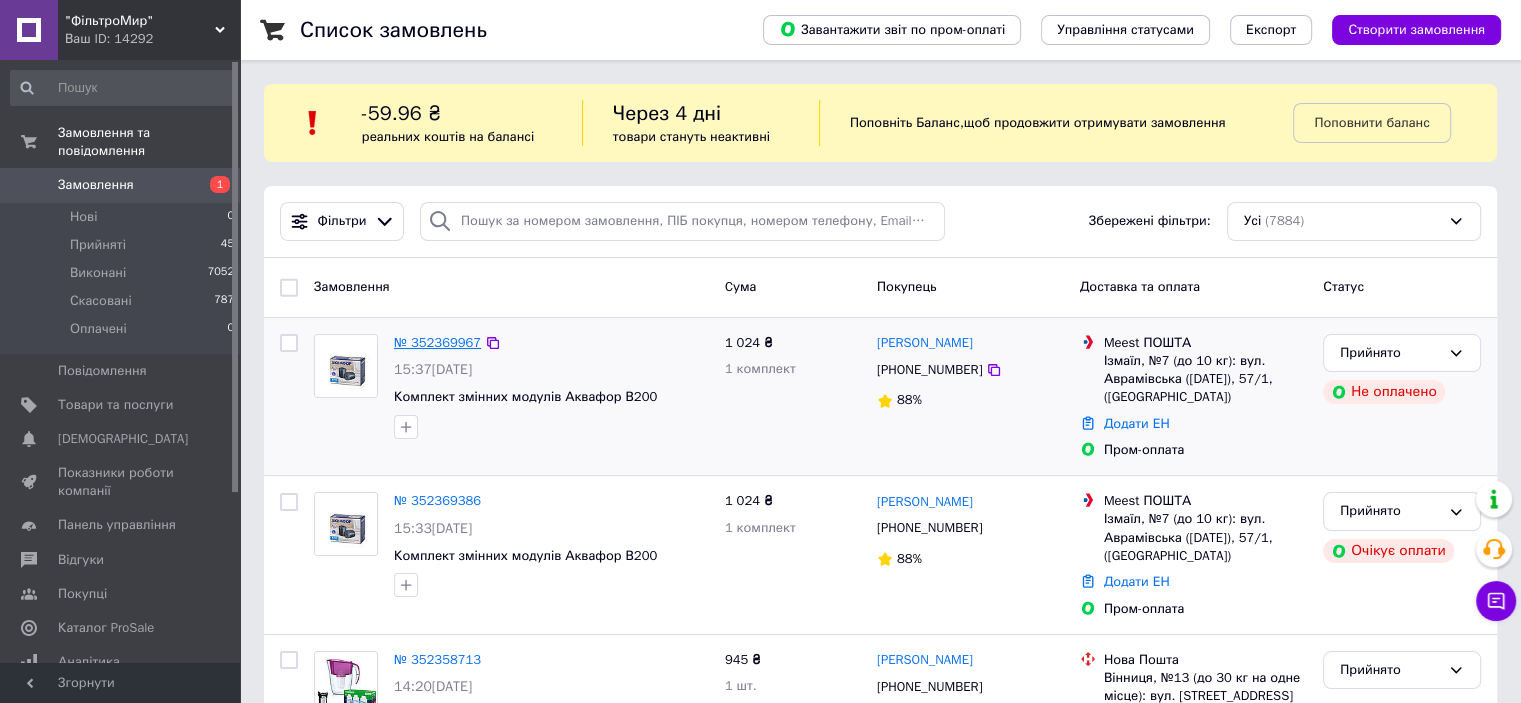 click on "№ 352369967" at bounding box center [437, 342] 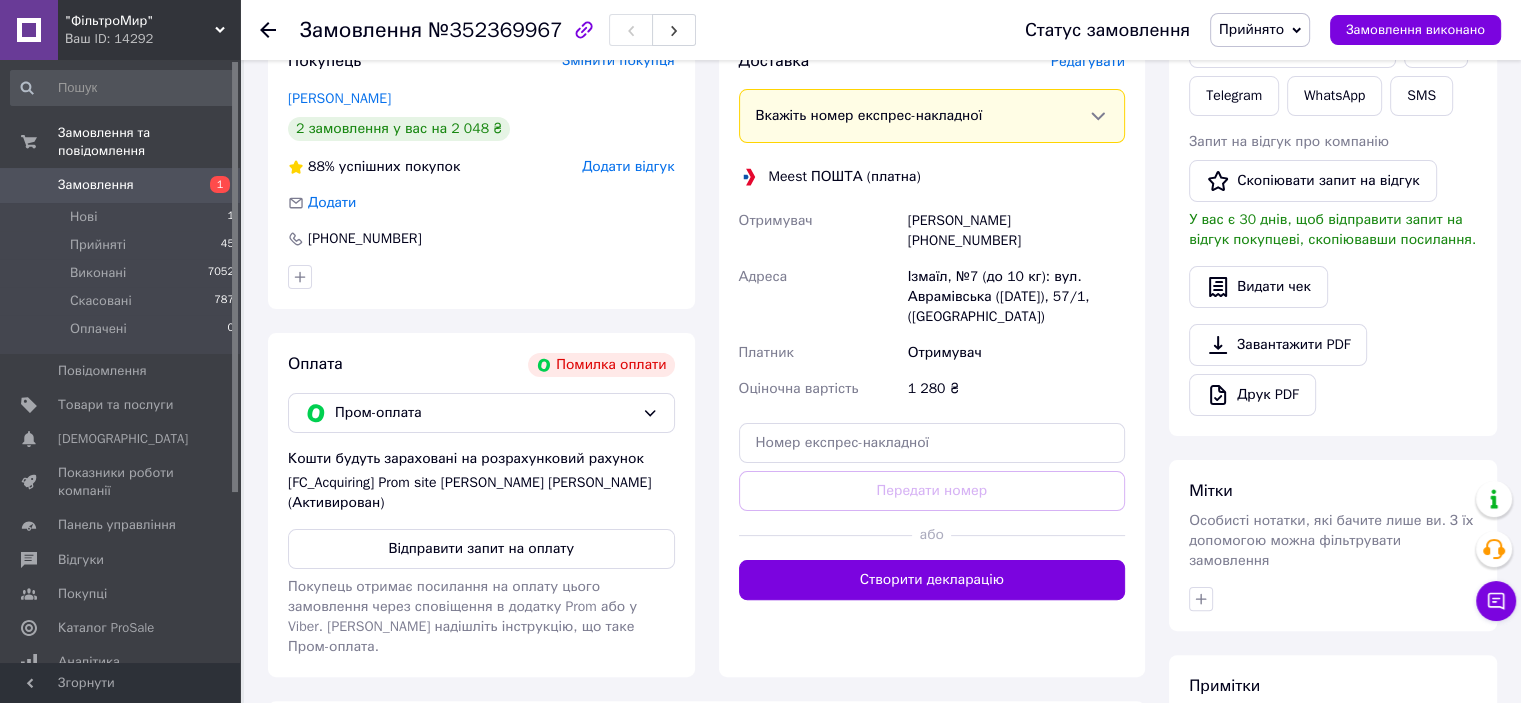 scroll, scrollTop: 400, scrollLeft: 0, axis: vertical 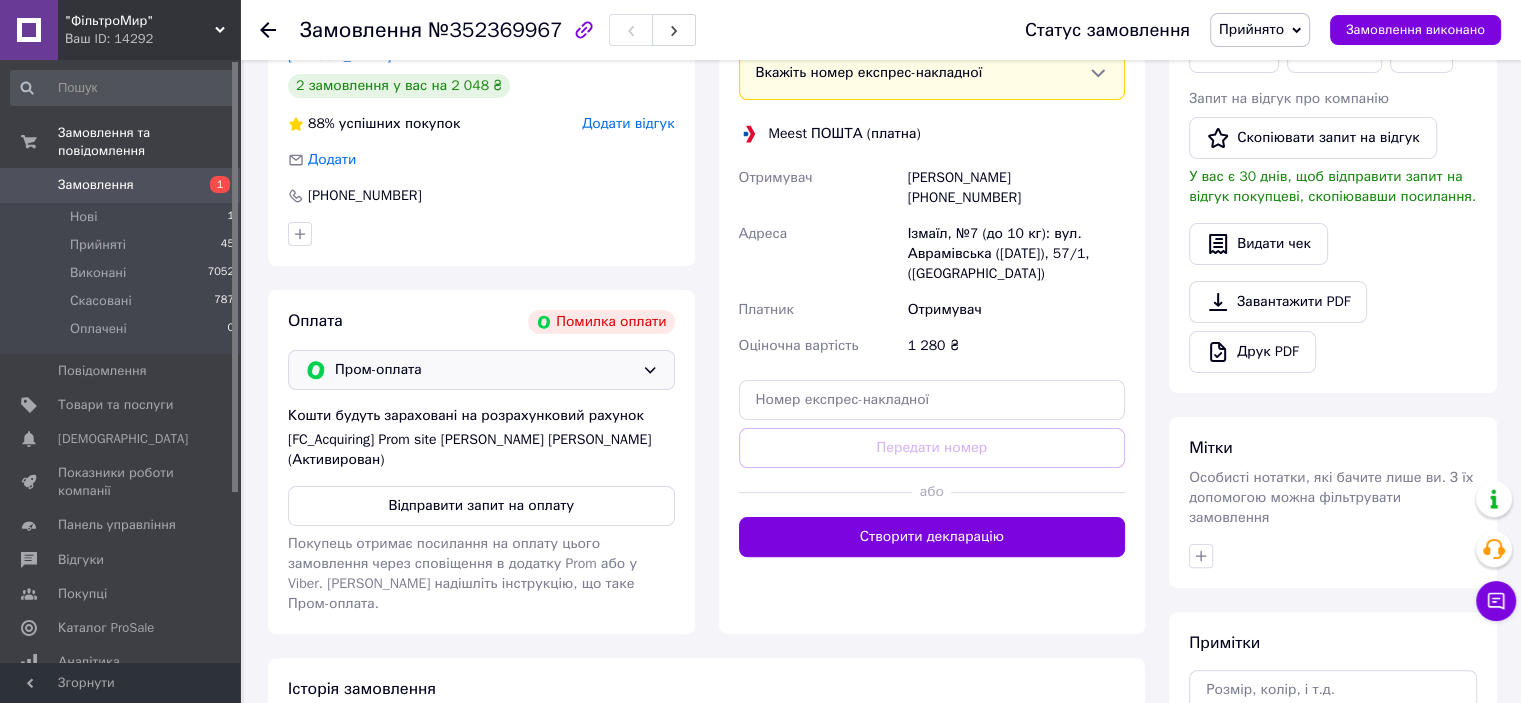 click 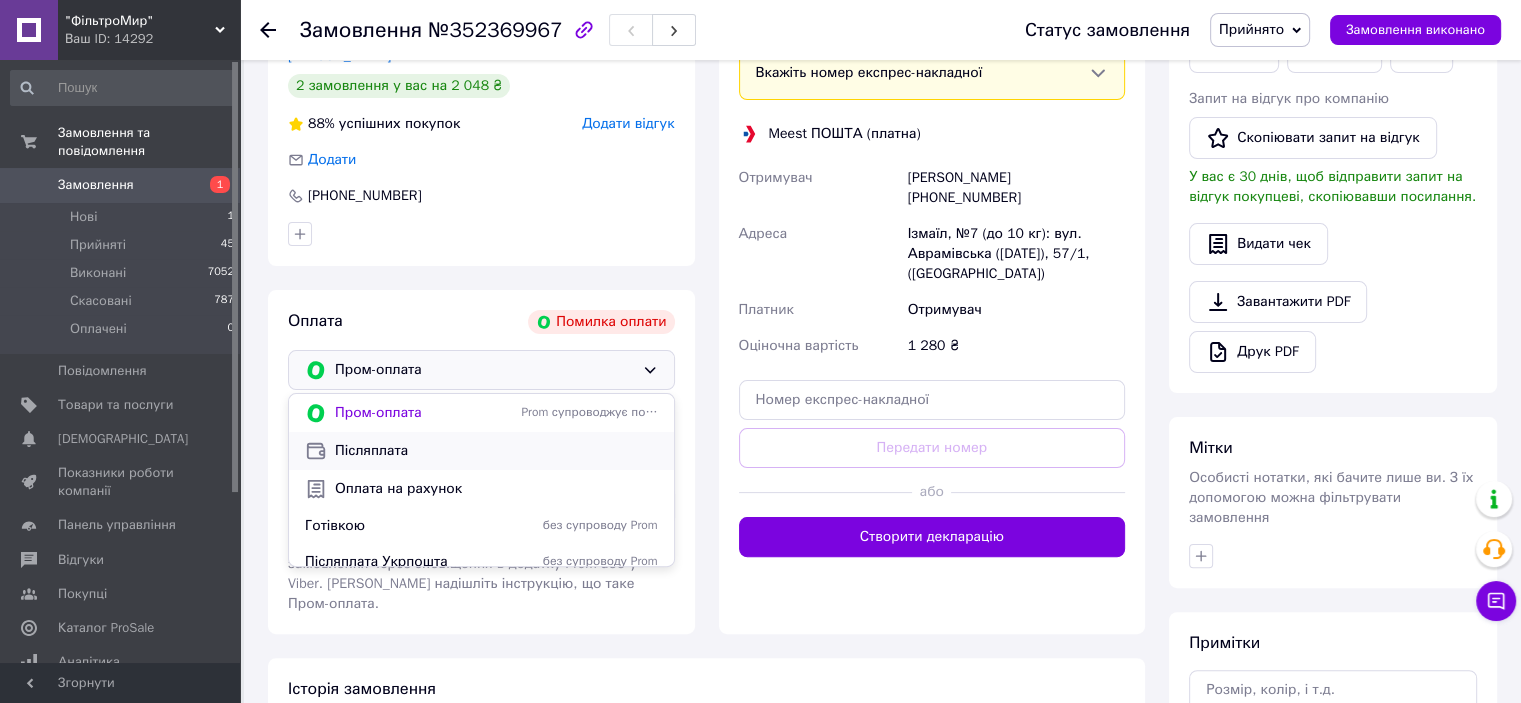 click on "Післяплата" at bounding box center [496, 451] 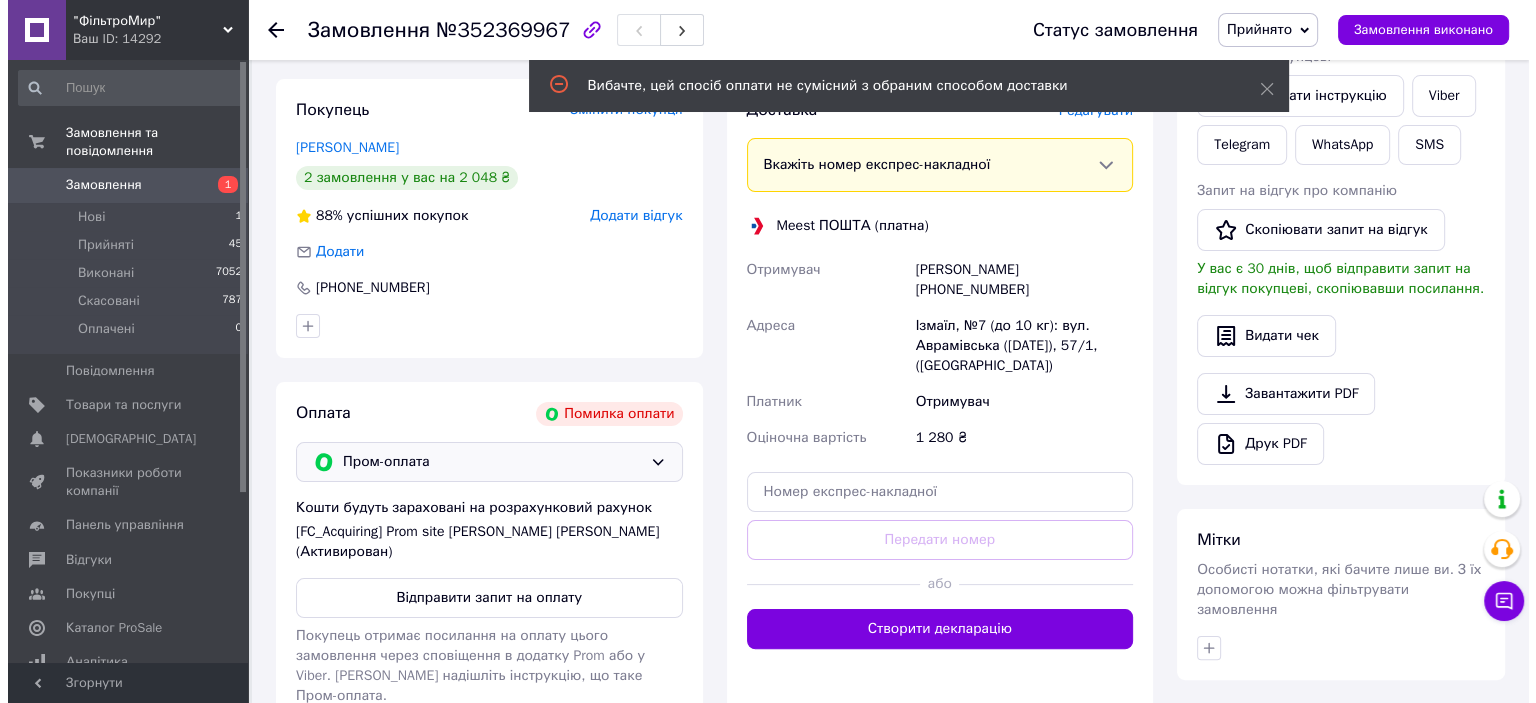 scroll, scrollTop: 100, scrollLeft: 0, axis: vertical 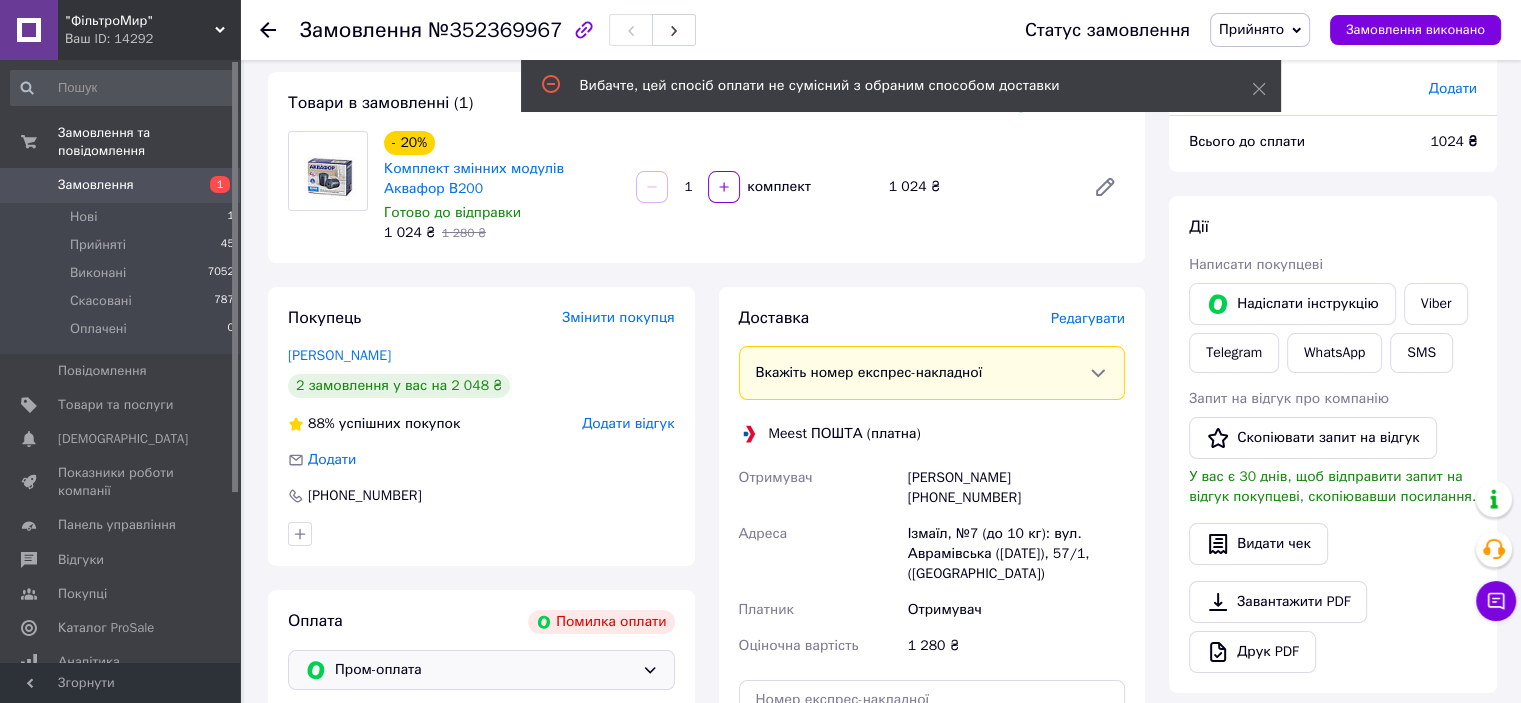 click on "Редагувати" at bounding box center [1088, 318] 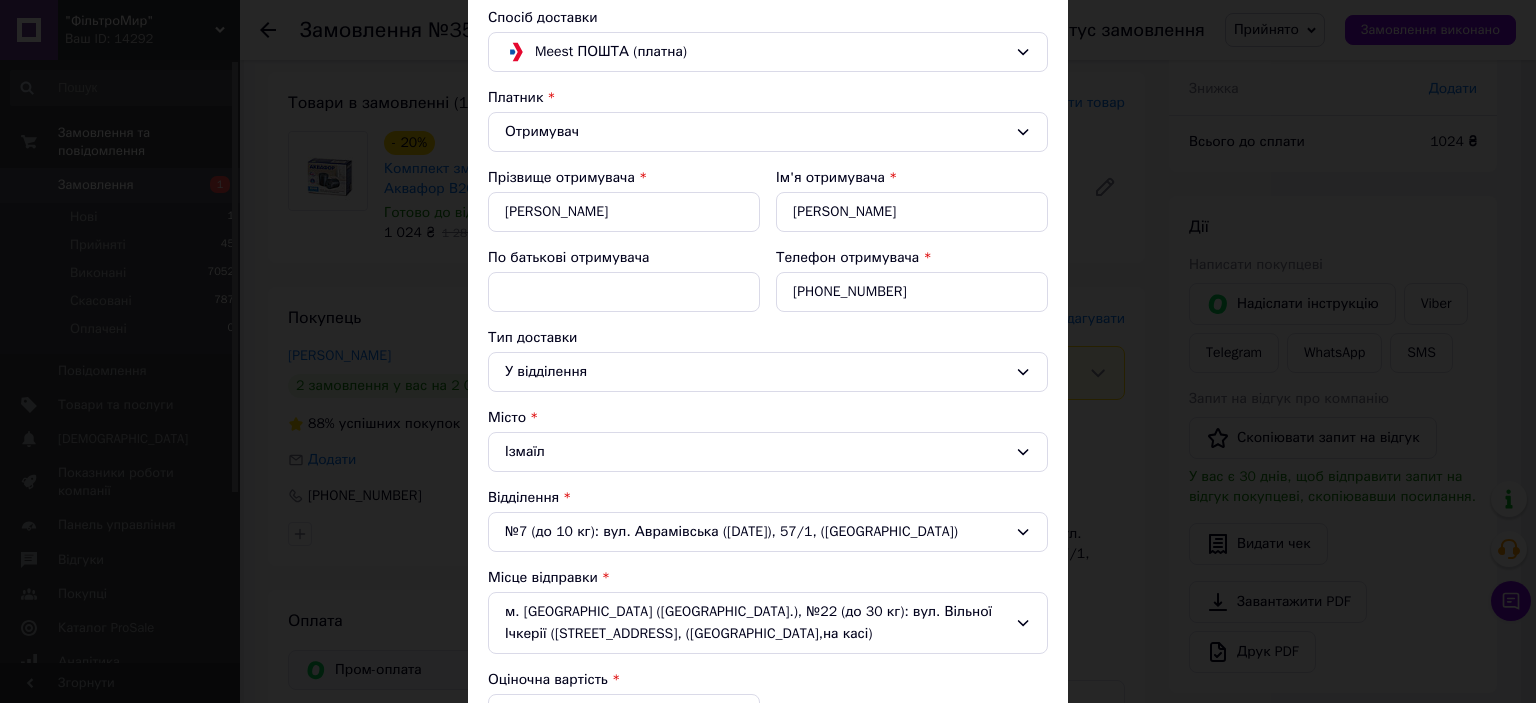 scroll, scrollTop: 0, scrollLeft: 0, axis: both 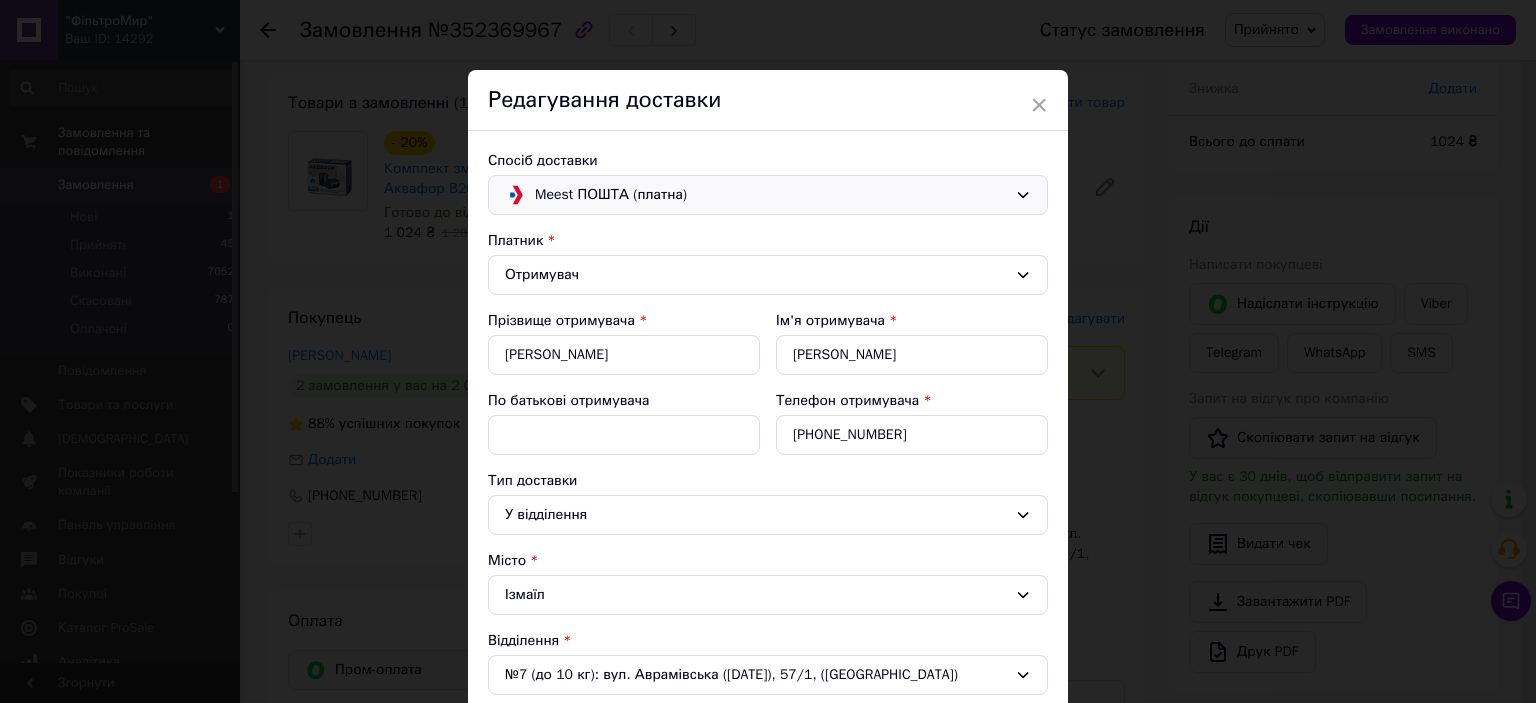 click 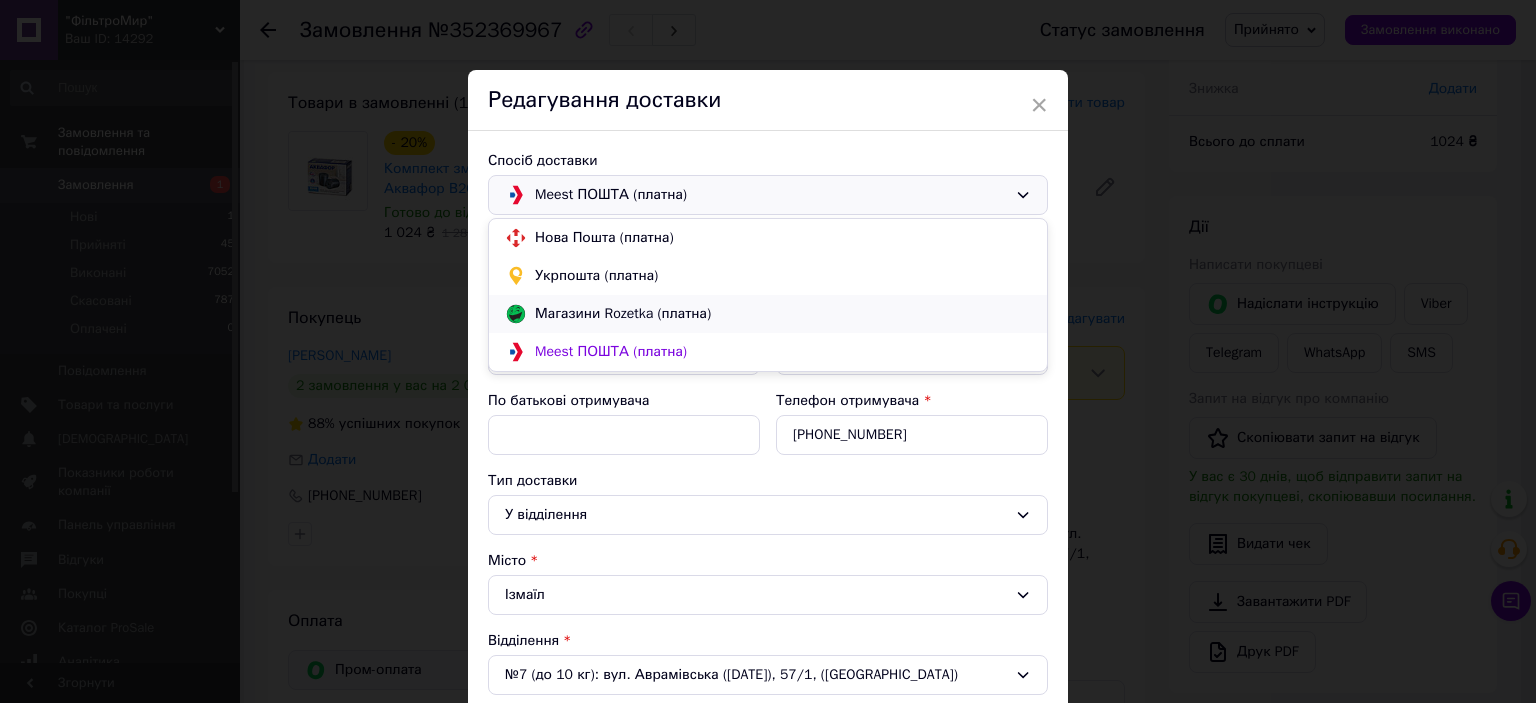 click on "Магазини Rozetka (платна)" at bounding box center (783, 314) 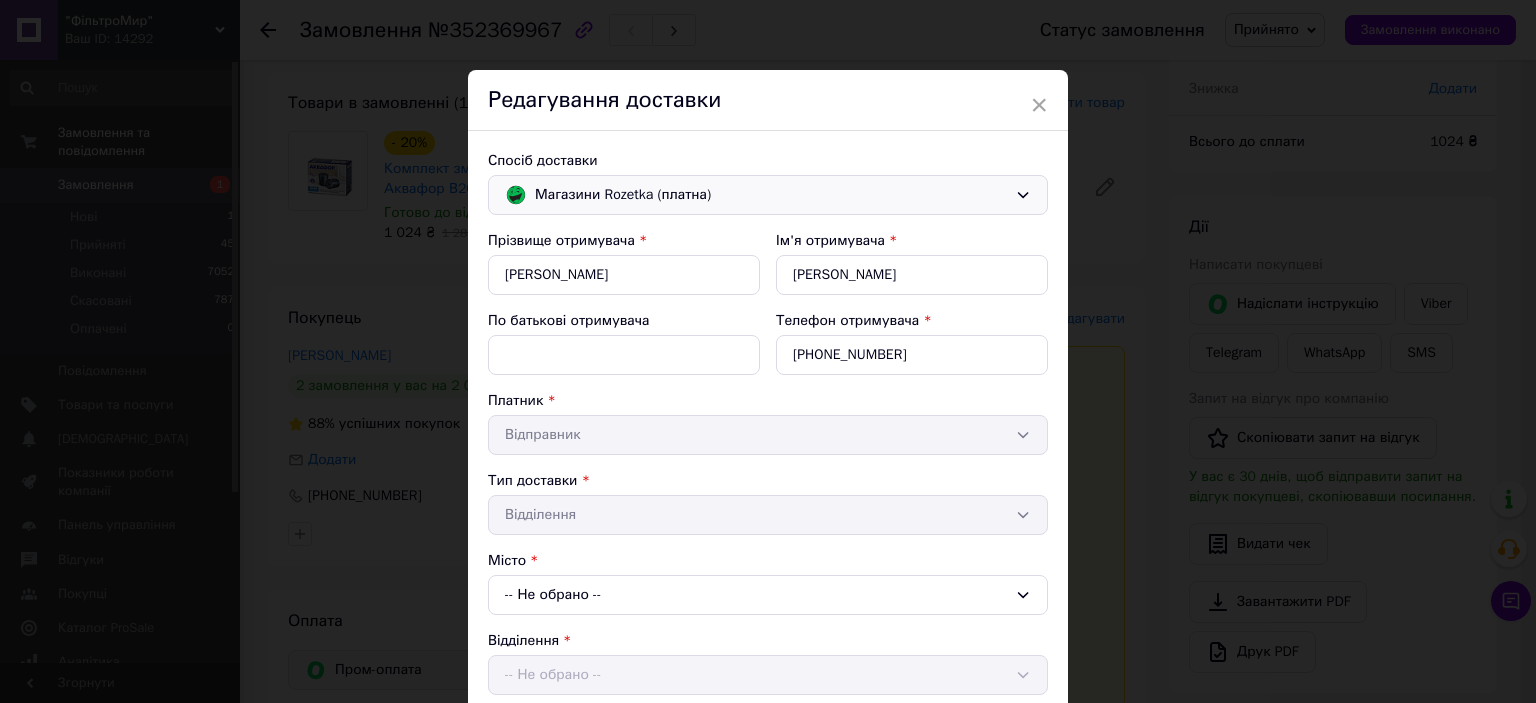 scroll, scrollTop: 100, scrollLeft: 0, axis: vertical 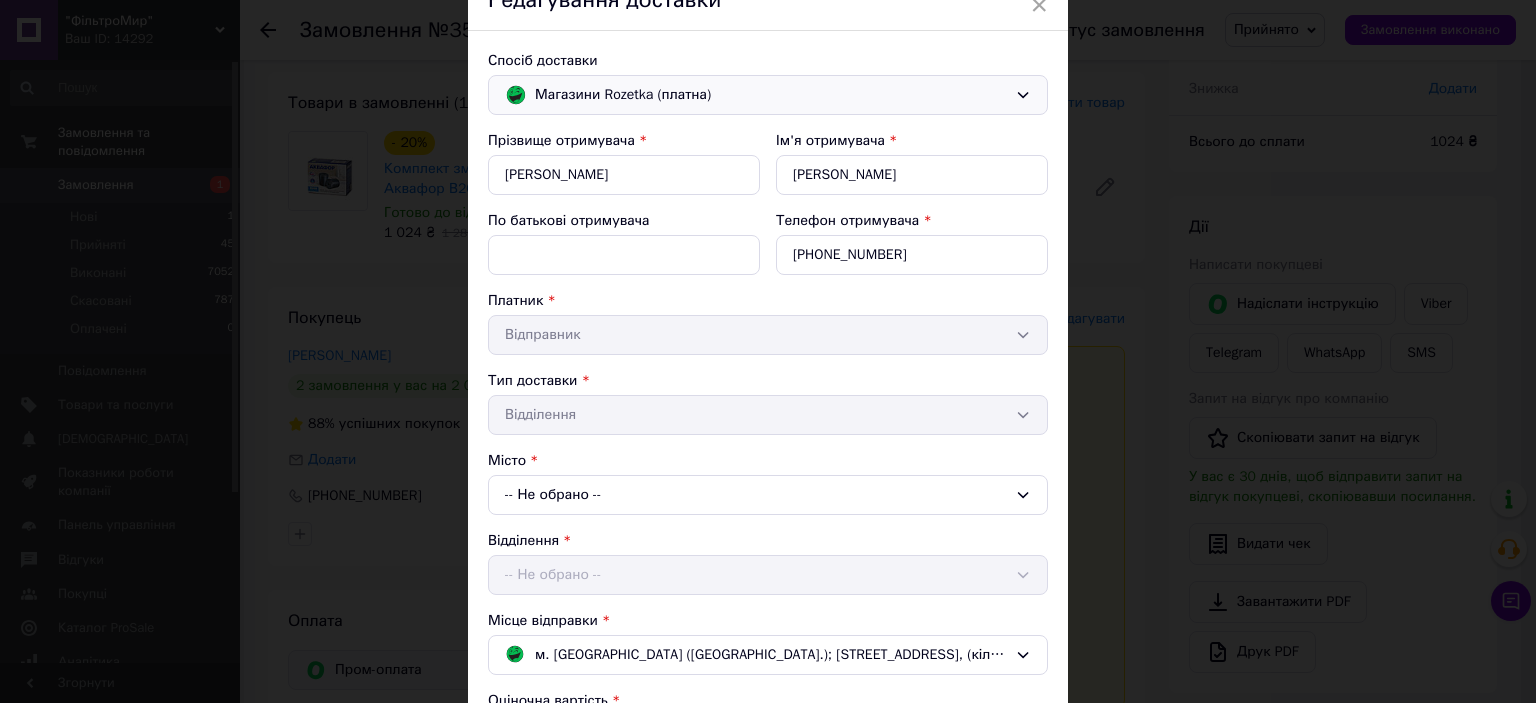click on "Тип доставки   * Відділення" at bounding box center [768, 403] 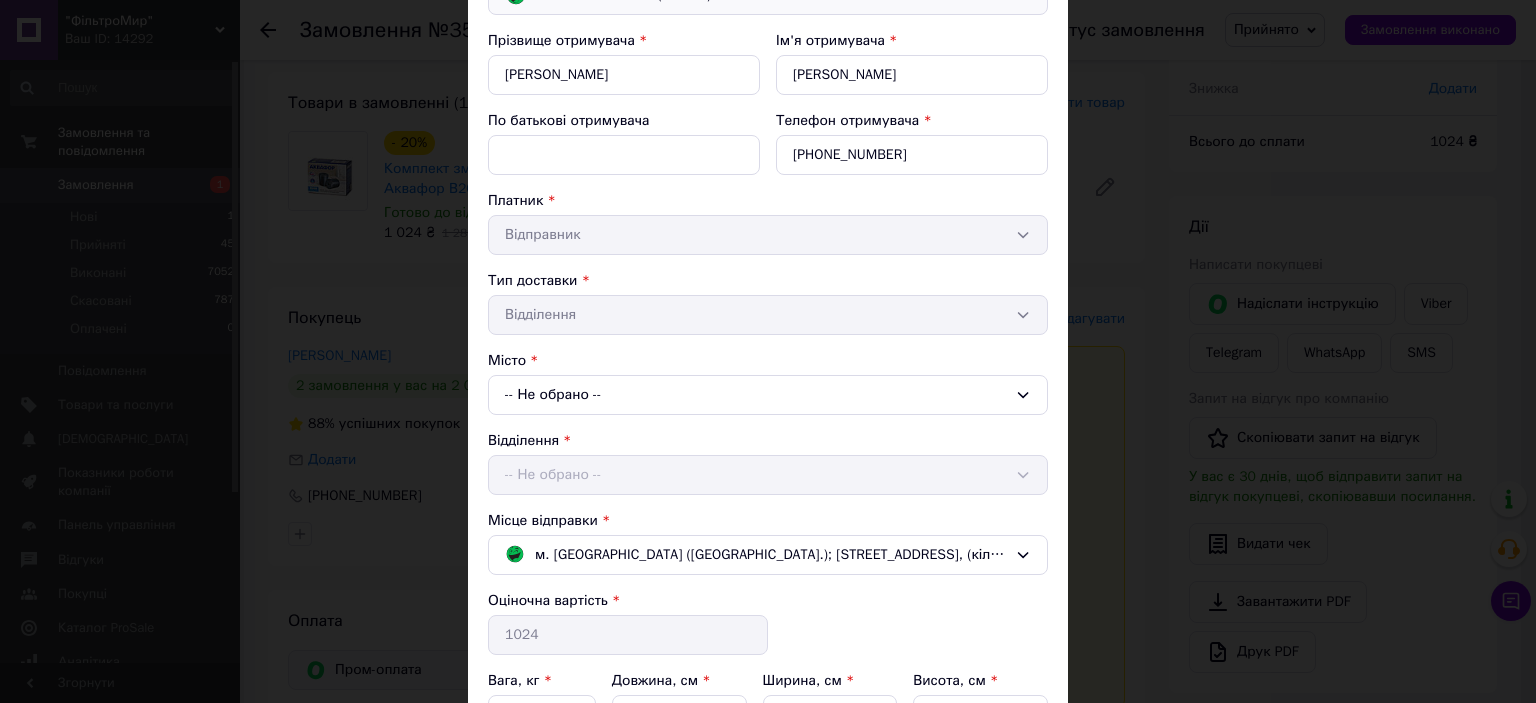 click on "-- Не обрано --" at bounding box center (768, 395) 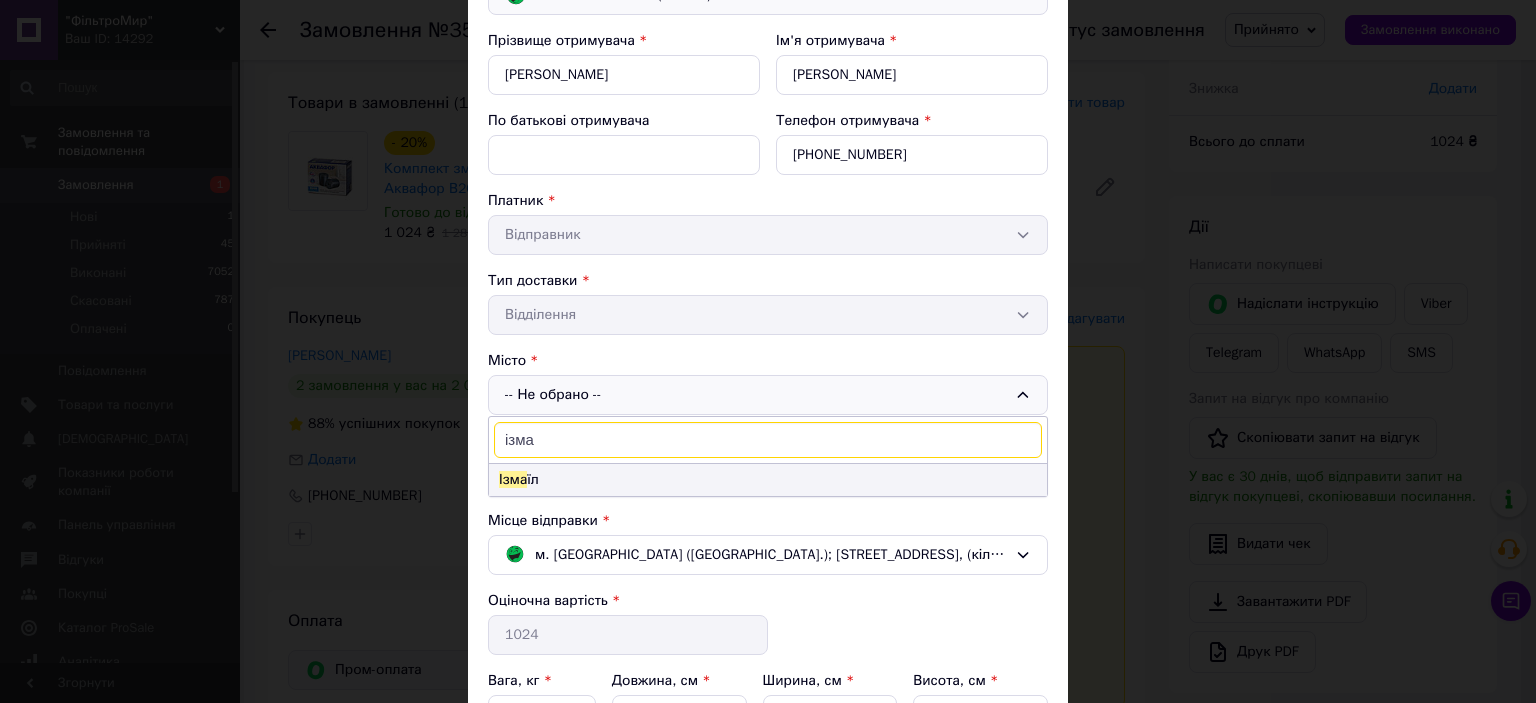type on "ізма" 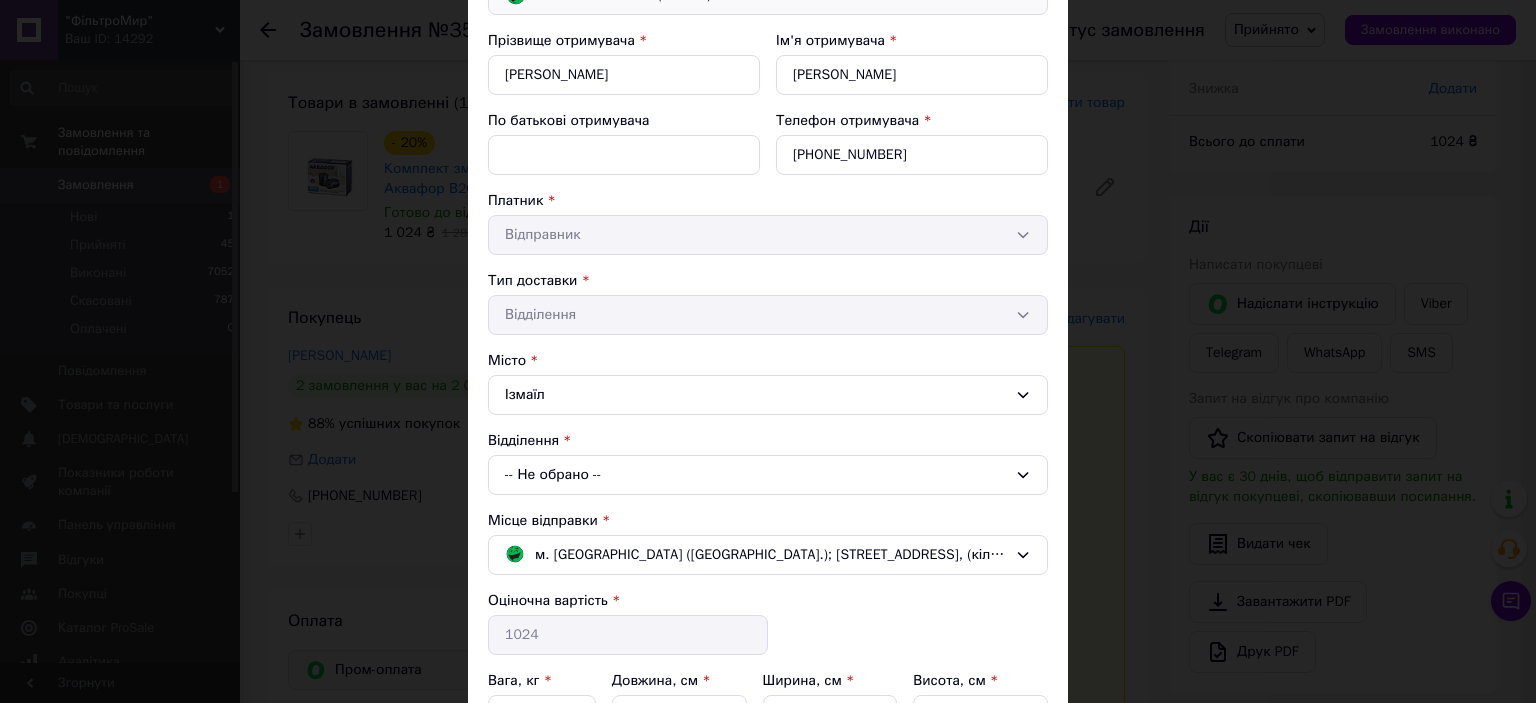 click on "-- Не обрано --" at bounding box center (768, 475) 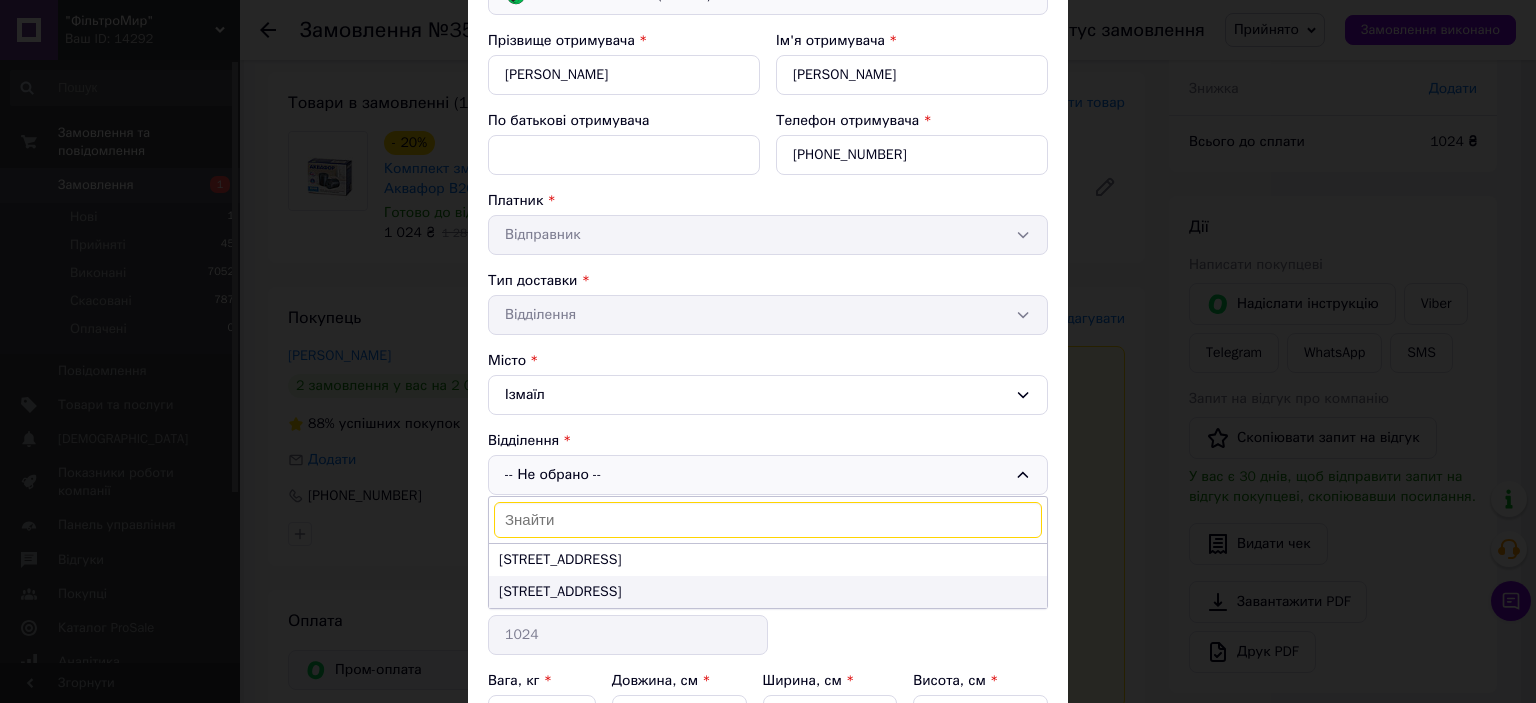 click on "[STREET_ADDRESS]" at bounding box center (768, 592) 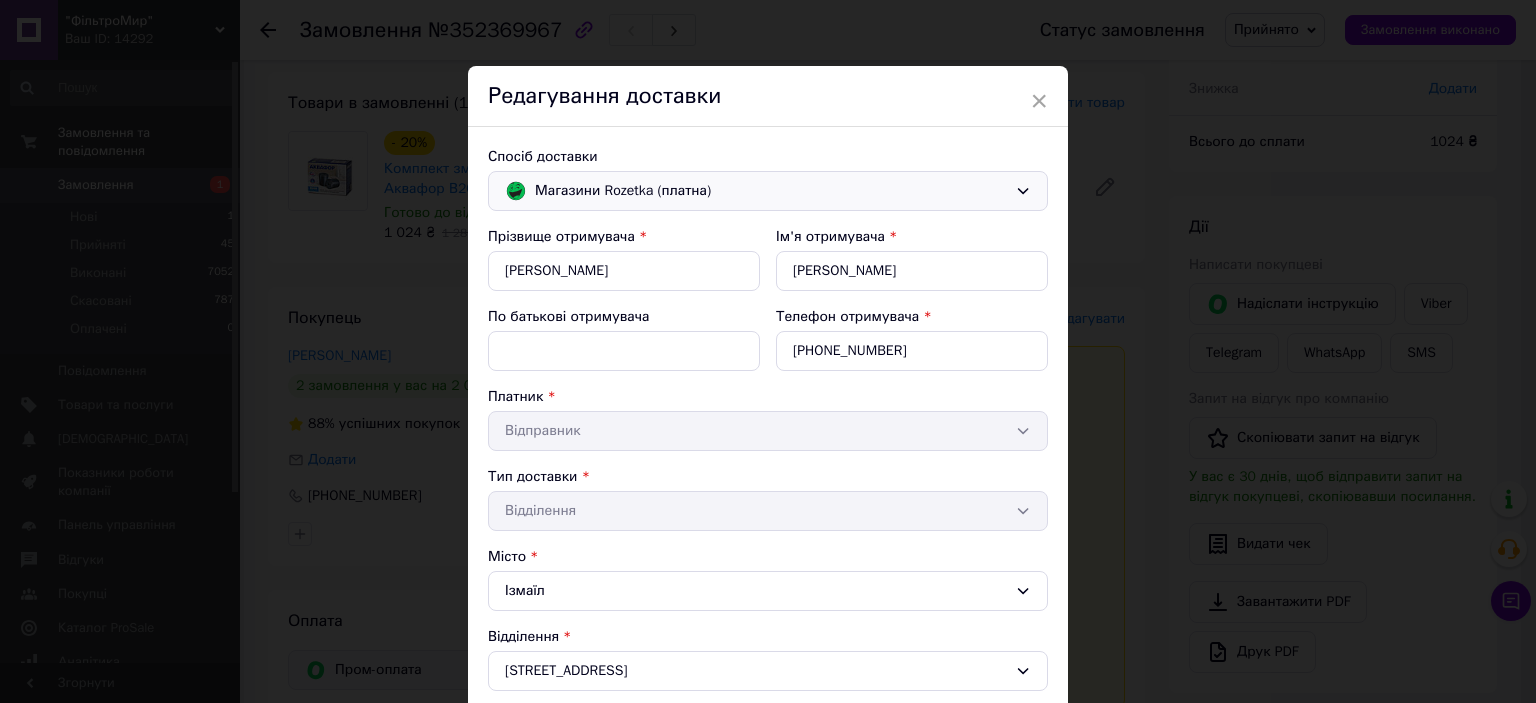 scroll, scrollTop: 0, scrollLeft: 0, axis: both 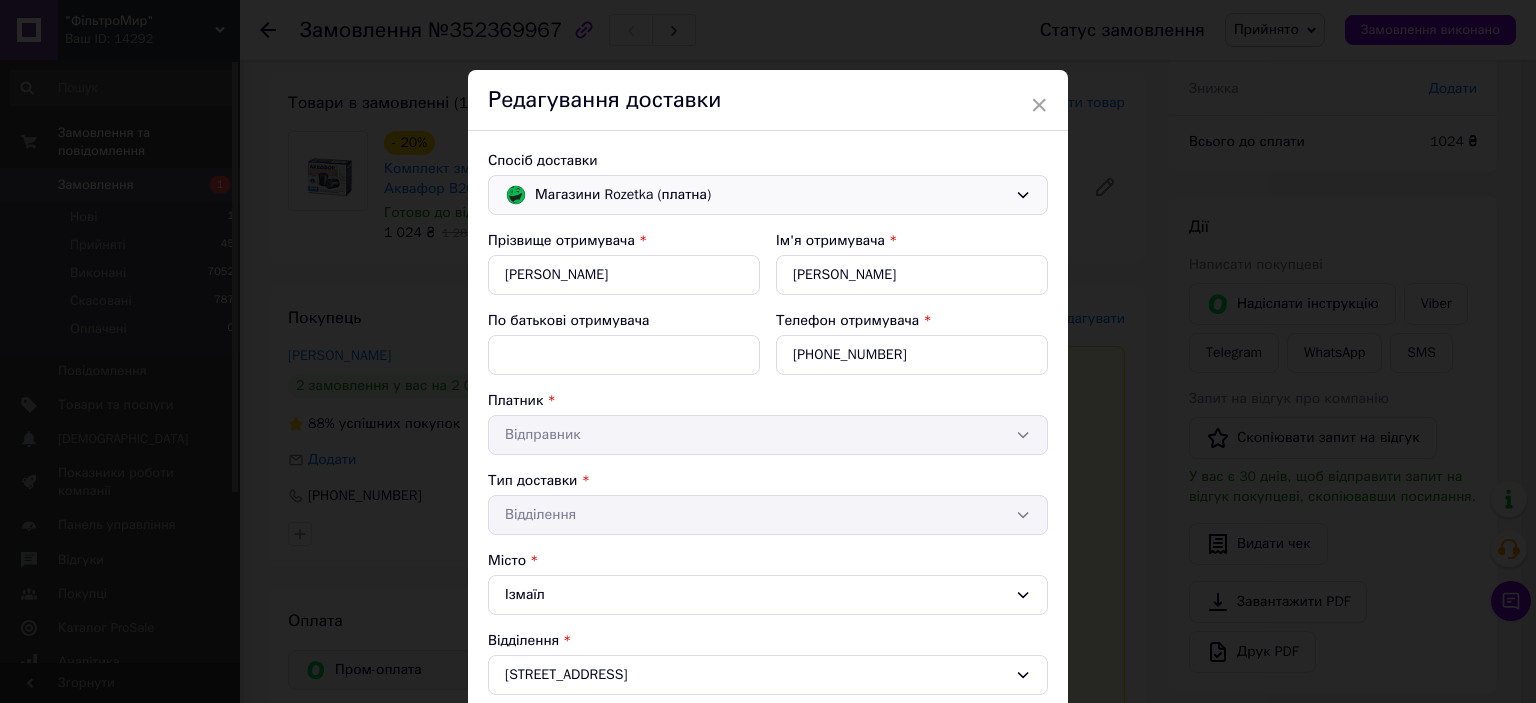 click on "Тип доставки   * Відділення" at bounding box center (768, 503) 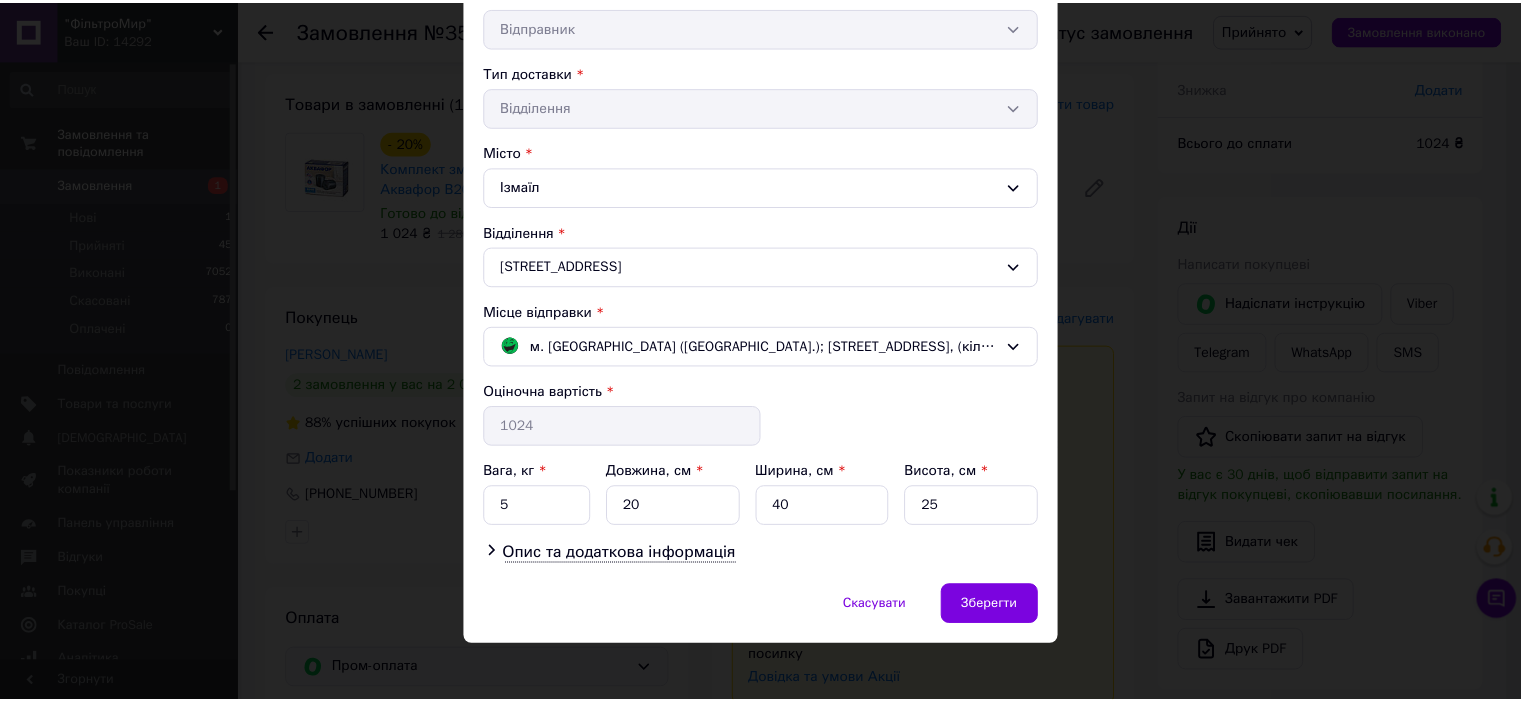scroll, scrollTop: 416, scrollLeft: 0, axis: vertical 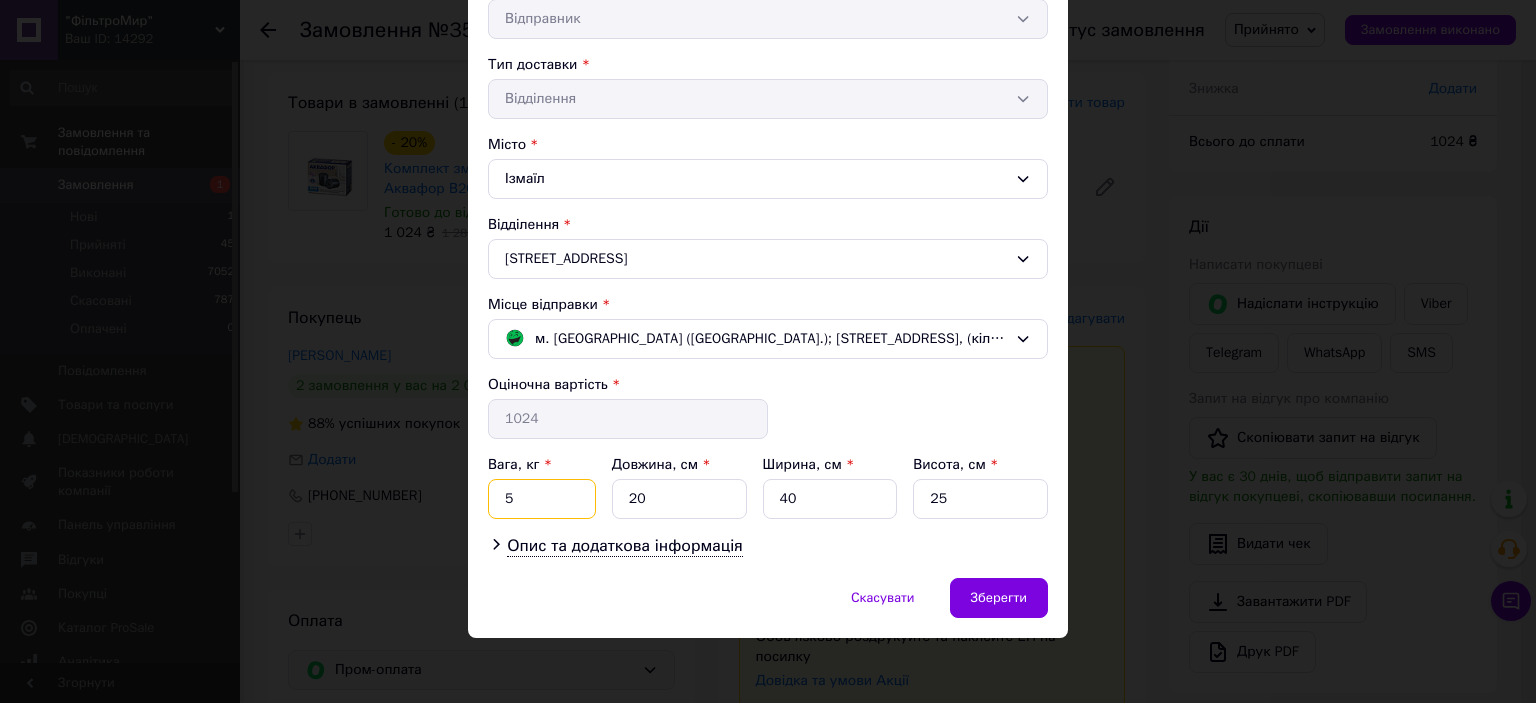 click on "5" at bounding box center [542, 499] 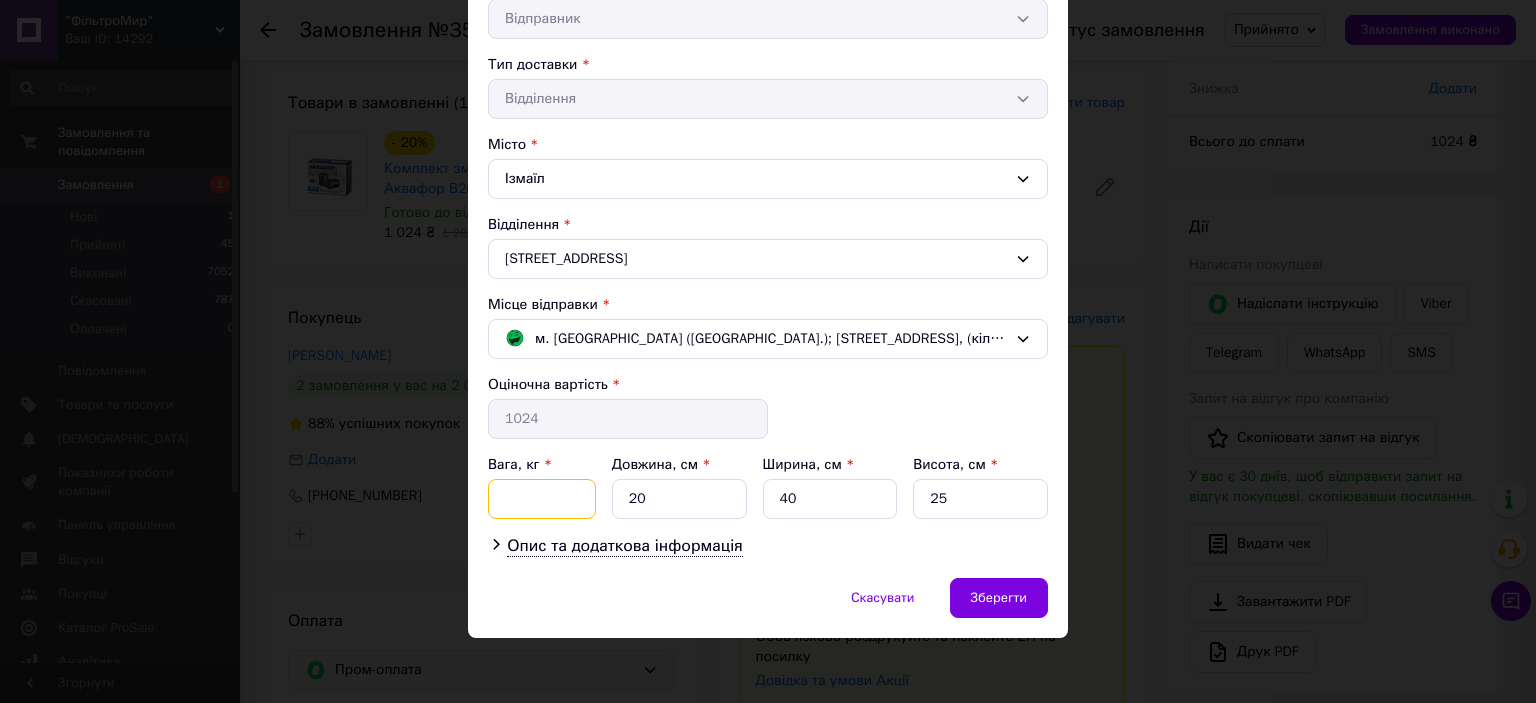 type on "2" 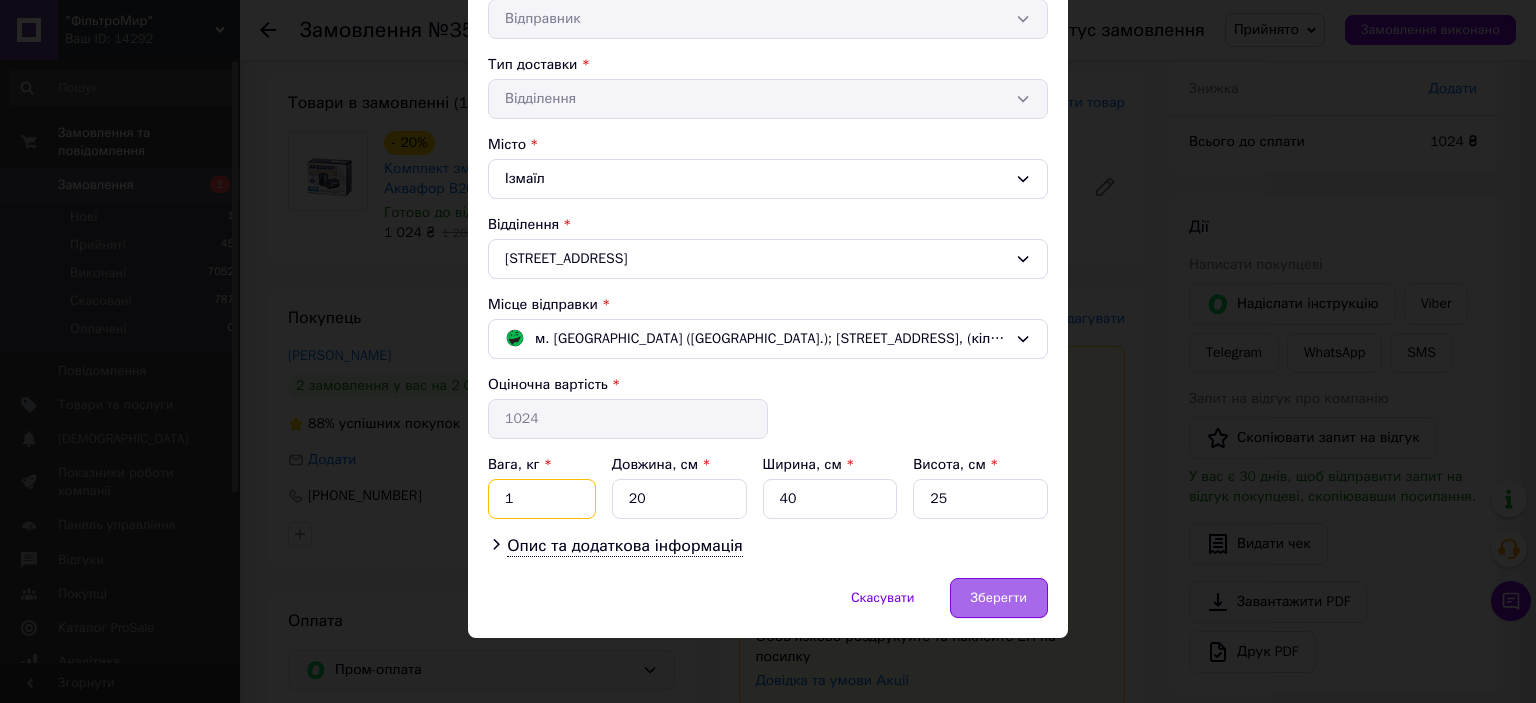 type on "1" 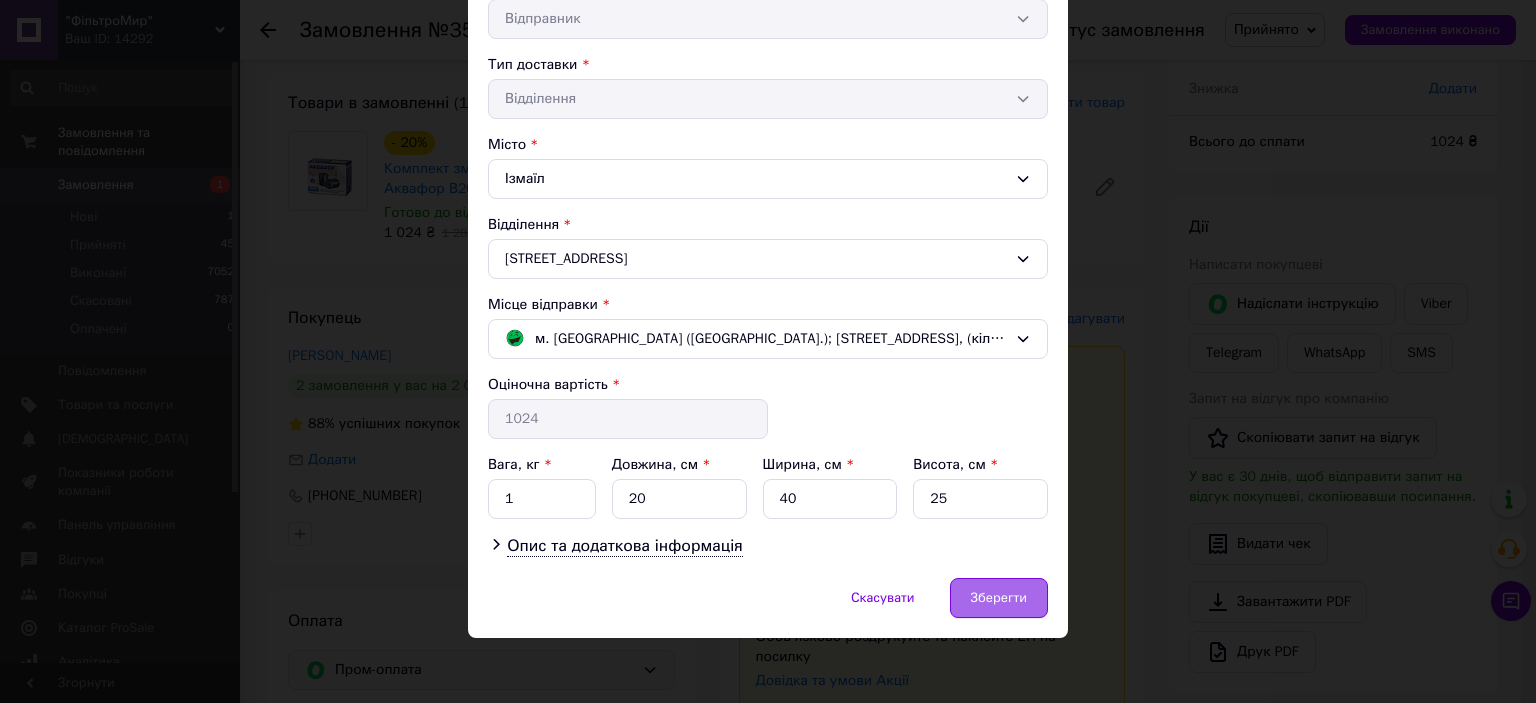 click on "Зберегти" at bounding box center [999, 598] 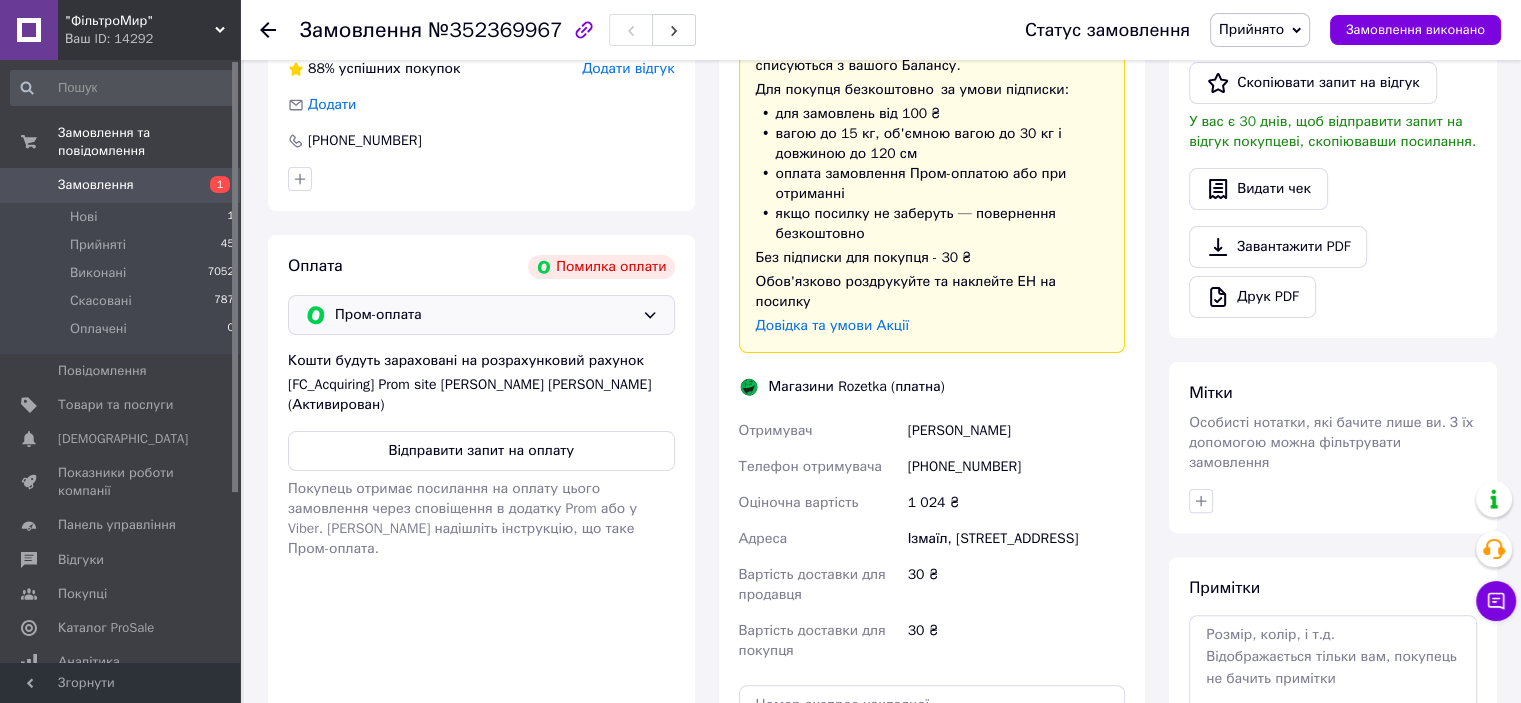 scroll, scrollTop: 500, scrollLeft: 0, axis: vertical 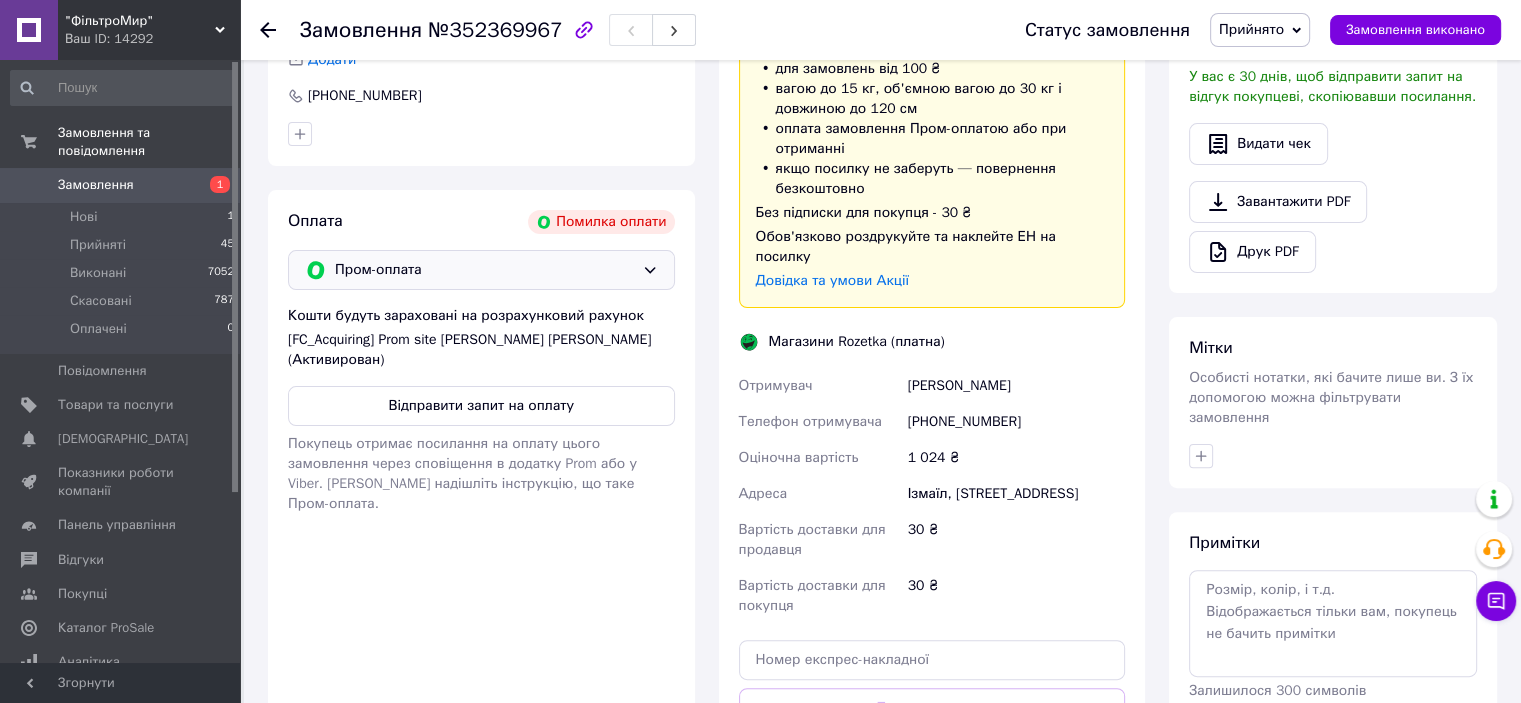 click 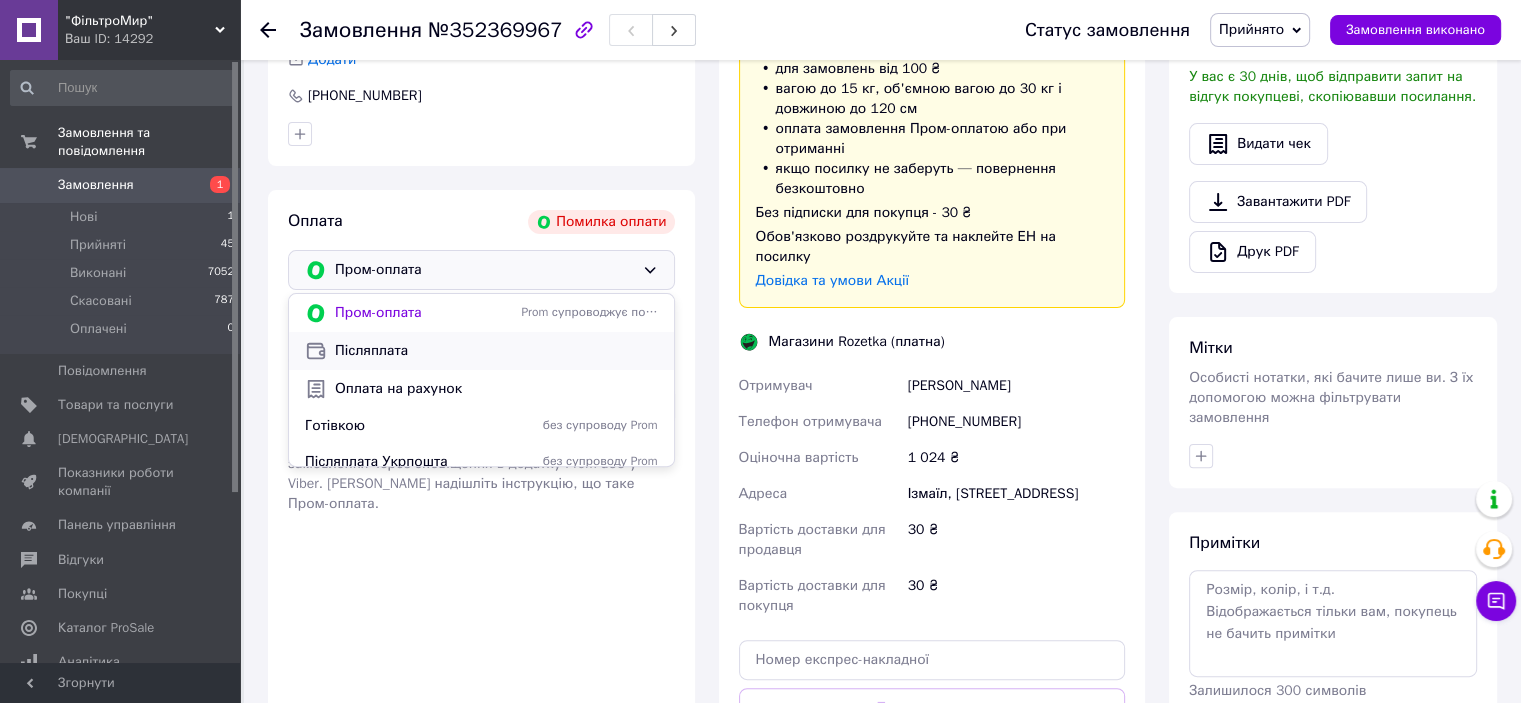 click on "Післяплата" at bounding box center (496, 351) 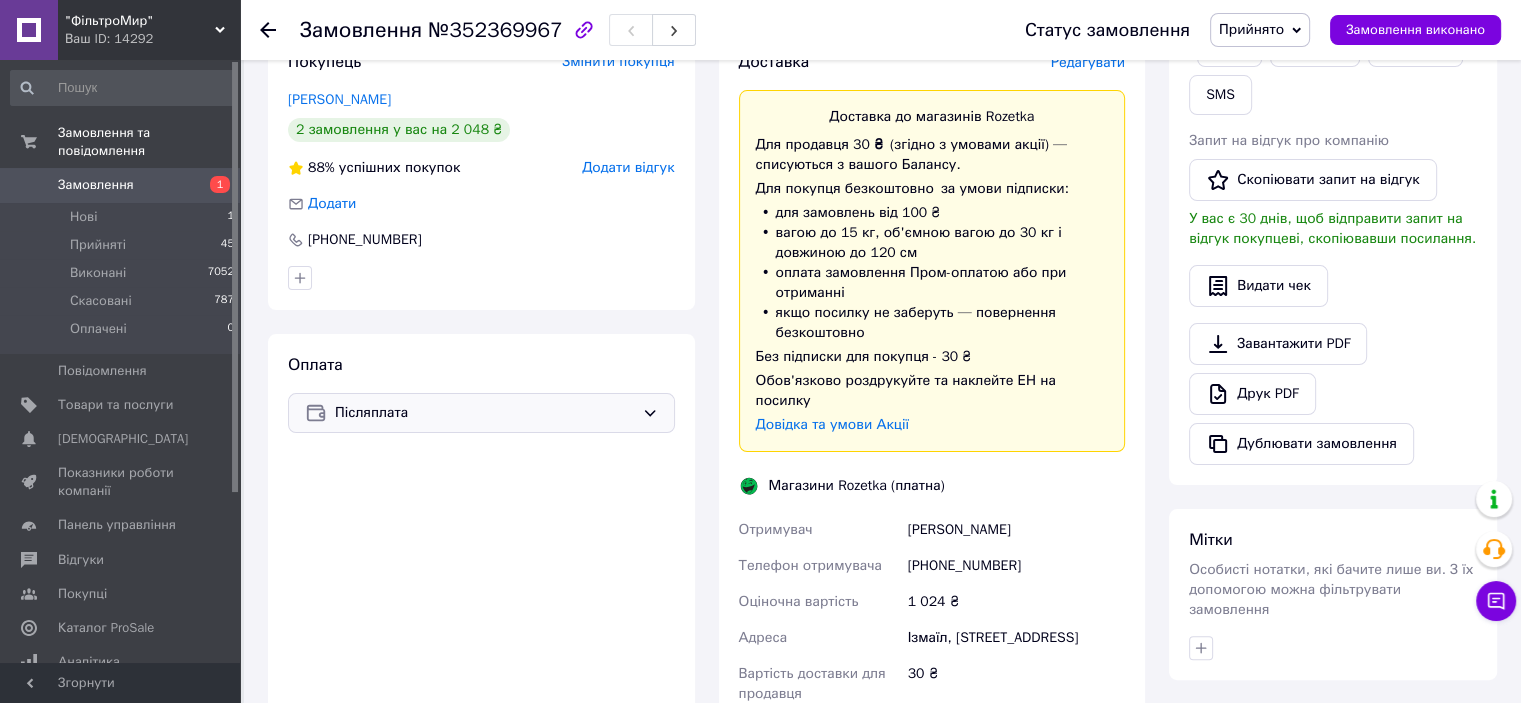 scroll, scrollTop: 0, scrollLeft: 0, axis: both 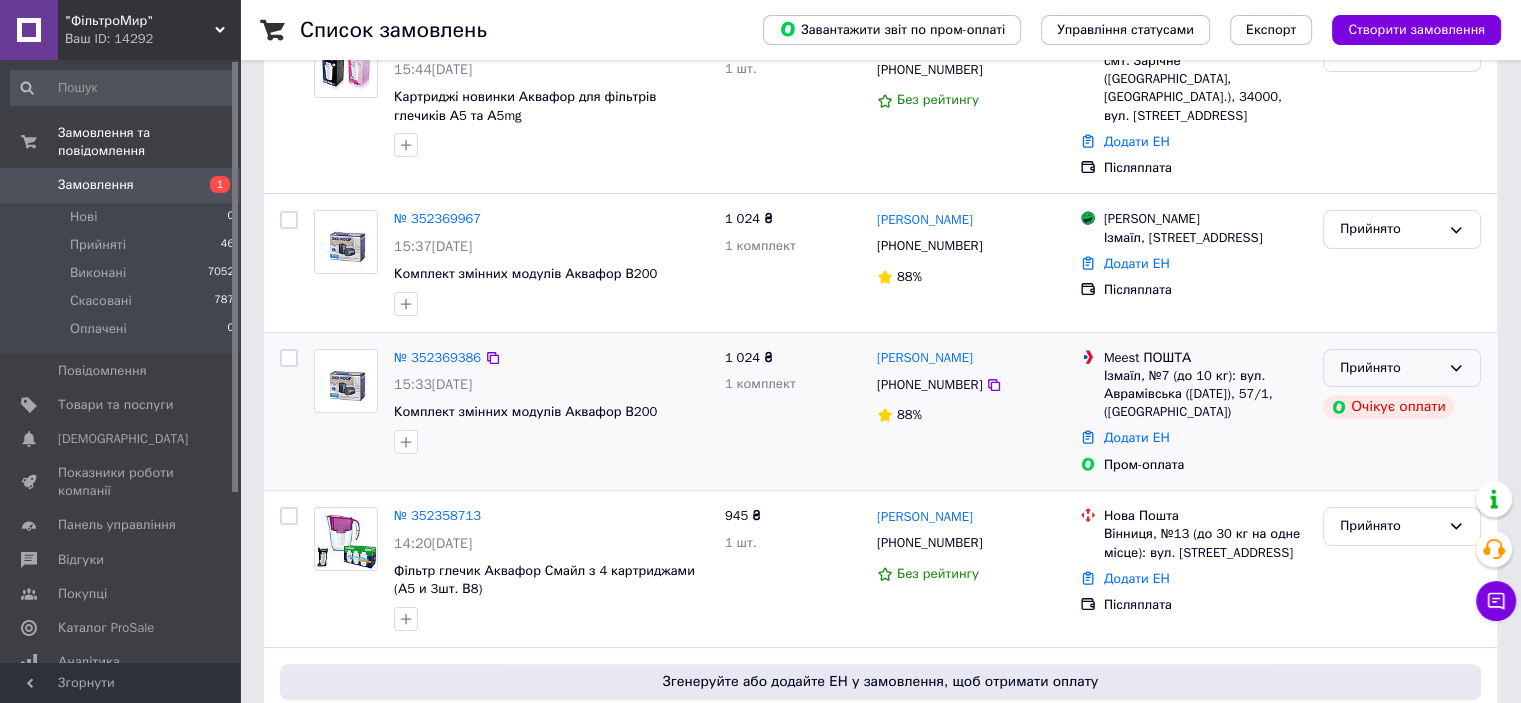 click 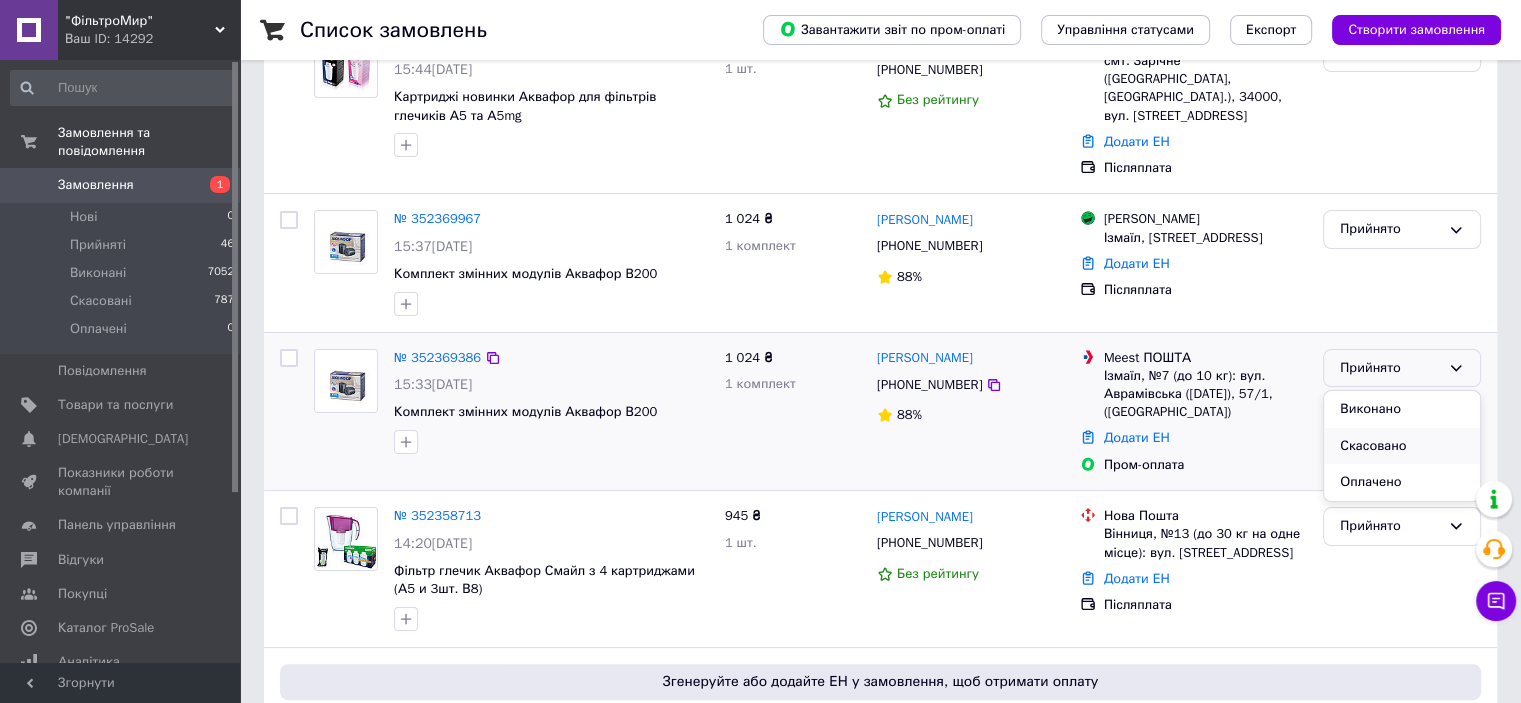 click on "Скасовано" at bounding box center (1402, 446) 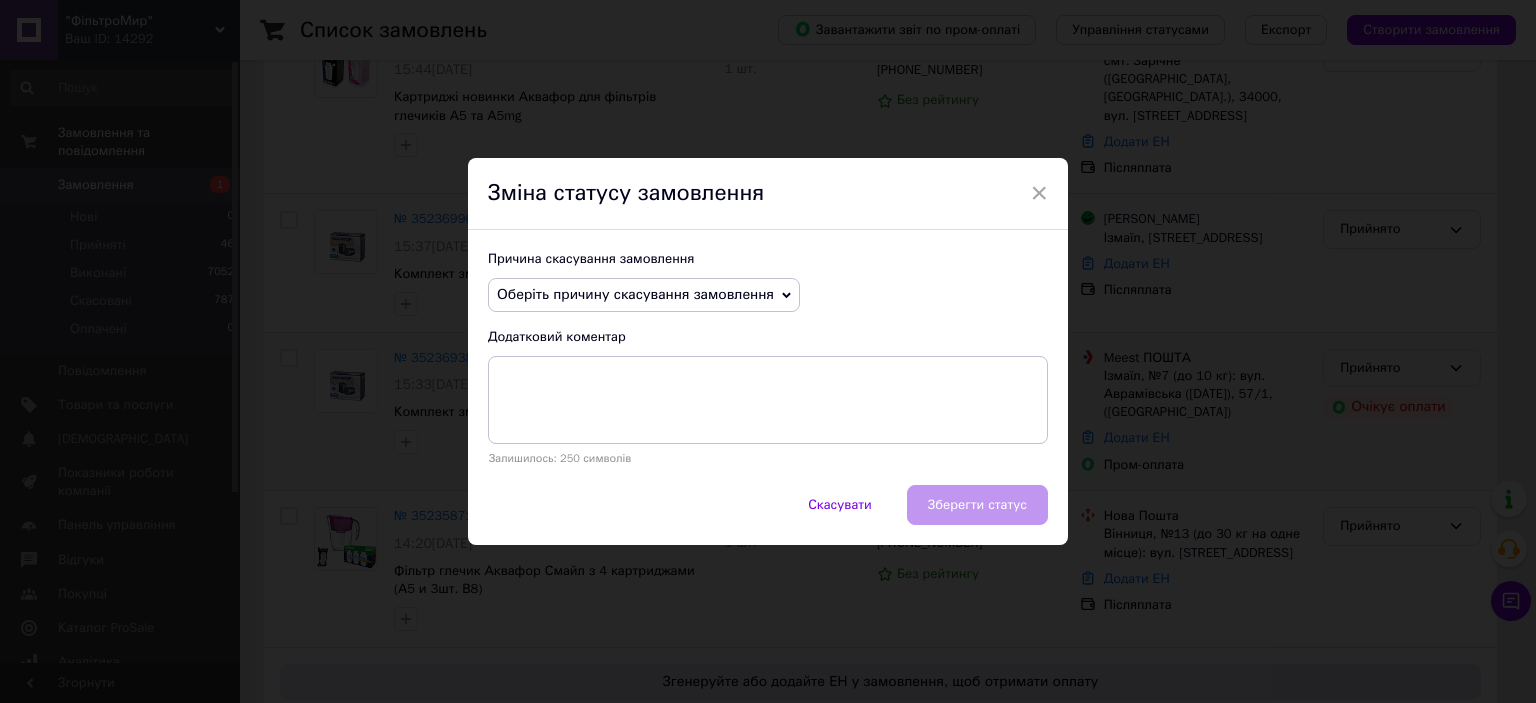 click on "Оберіть причину скасування замовлення" at bounding box center (644, 295) 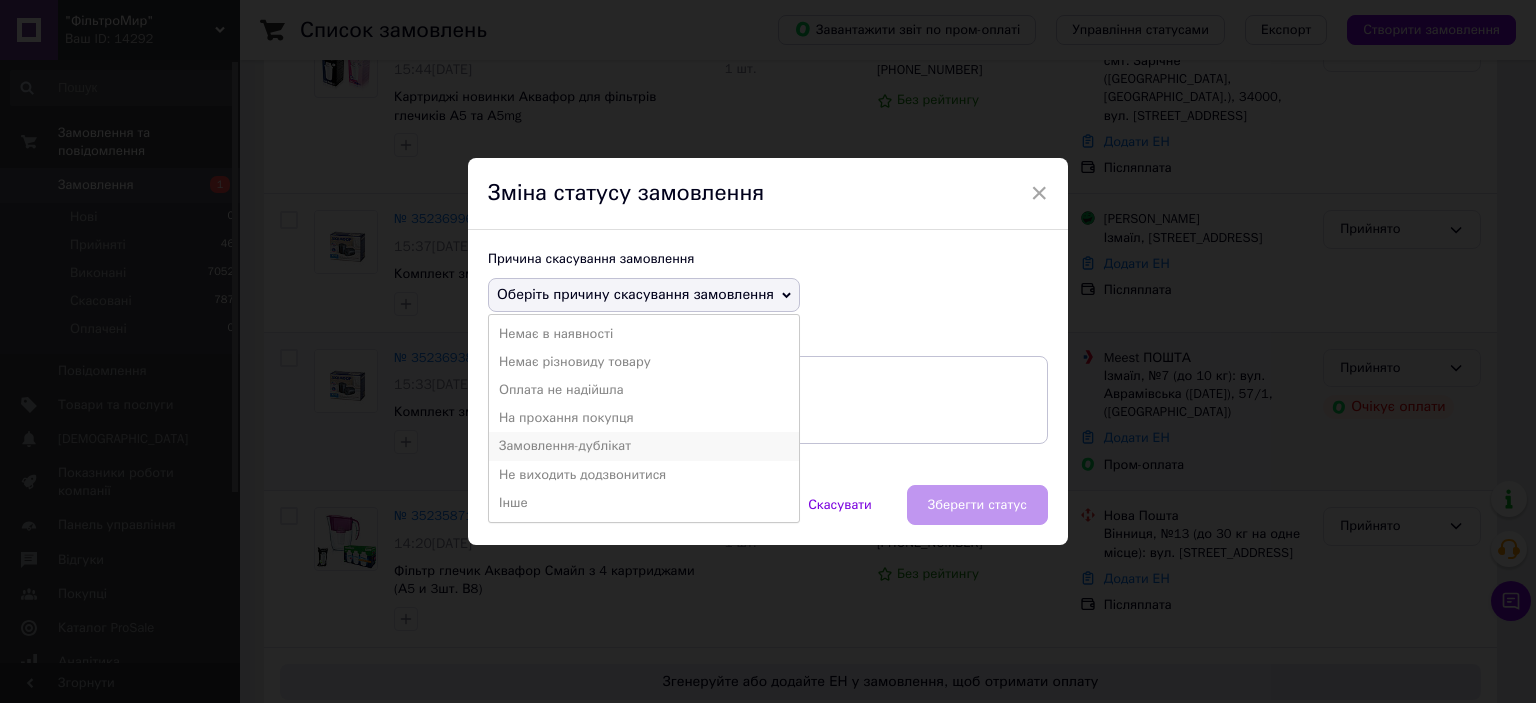 click on "Замовлення-дублікат" at bounding box center [644, 446] 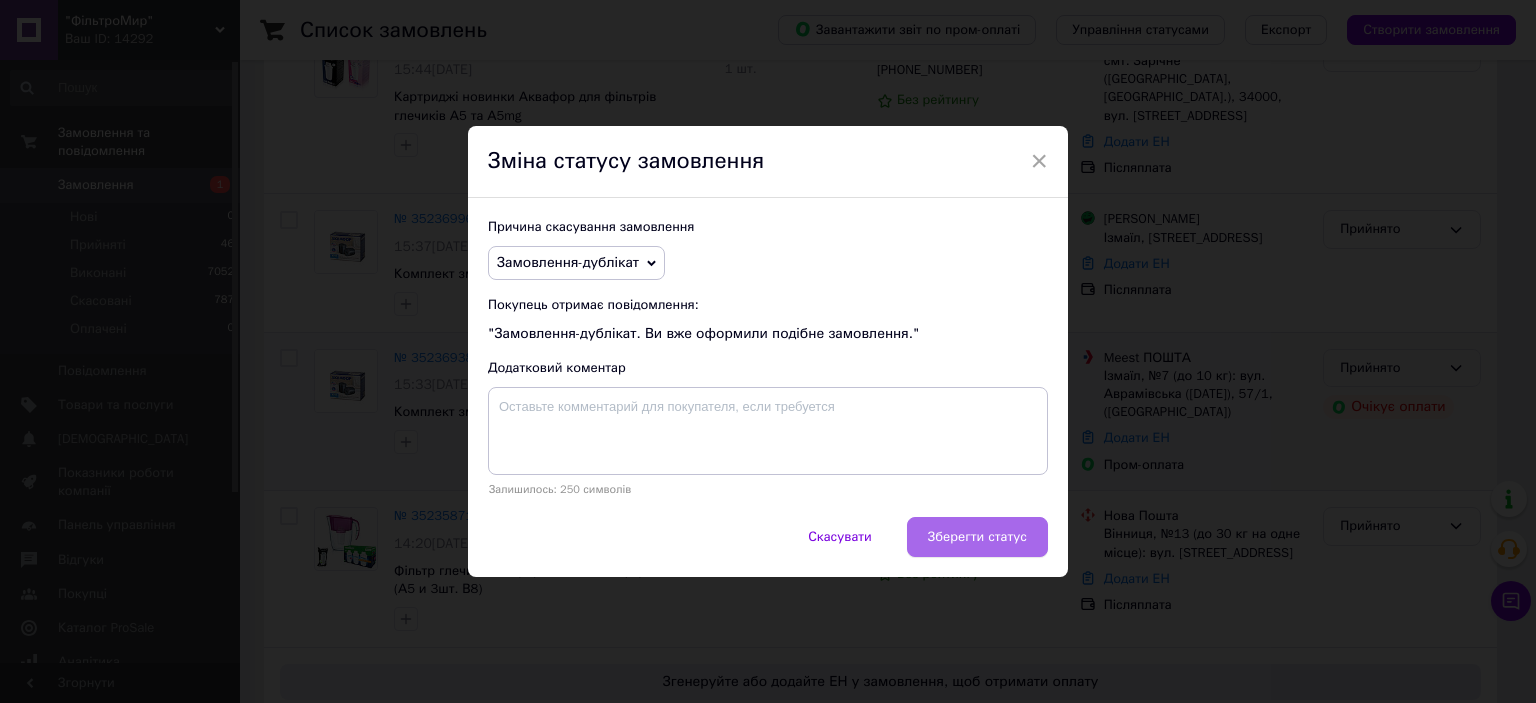 click on "Зберегти статус" at bounding box center (977, 537) 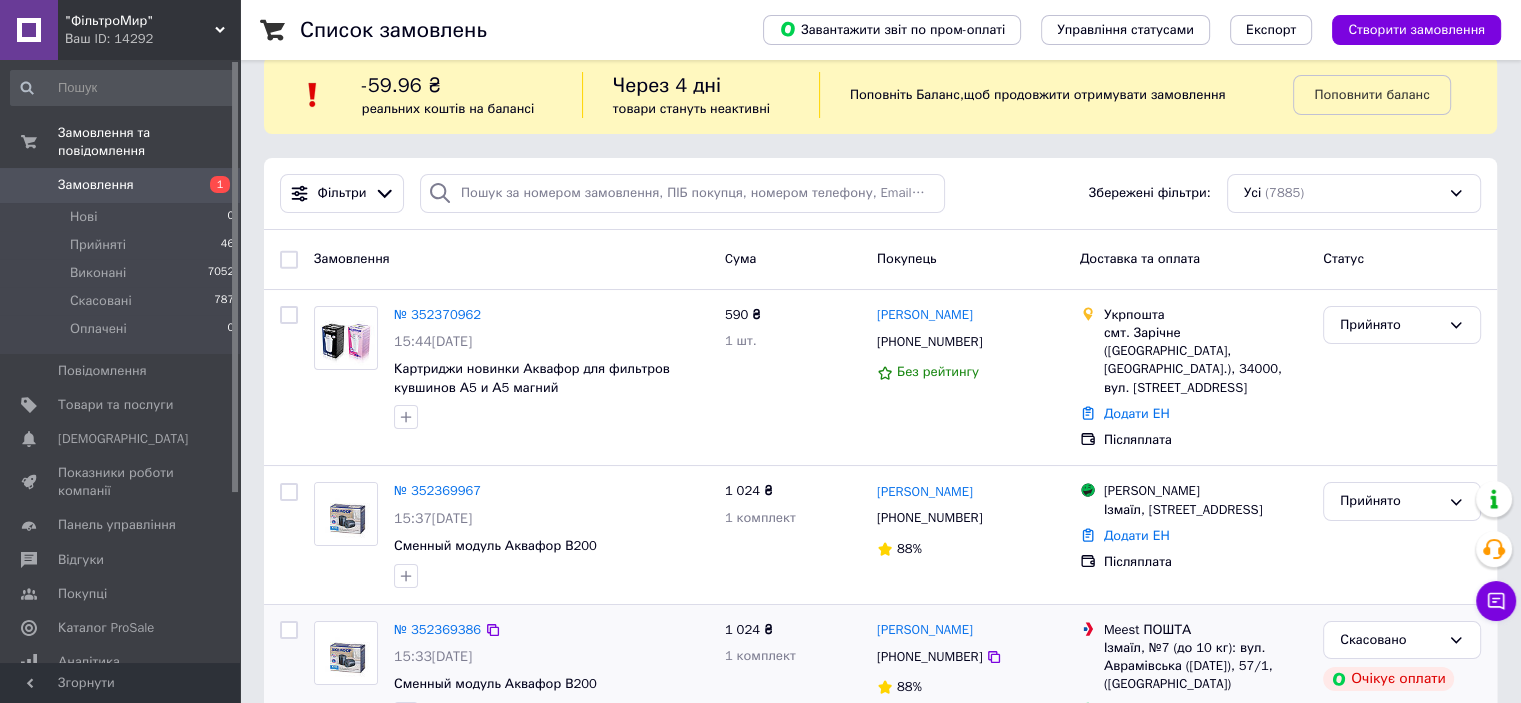 scroll, scrollTop: 0, scrollLeft: 0, axis: both 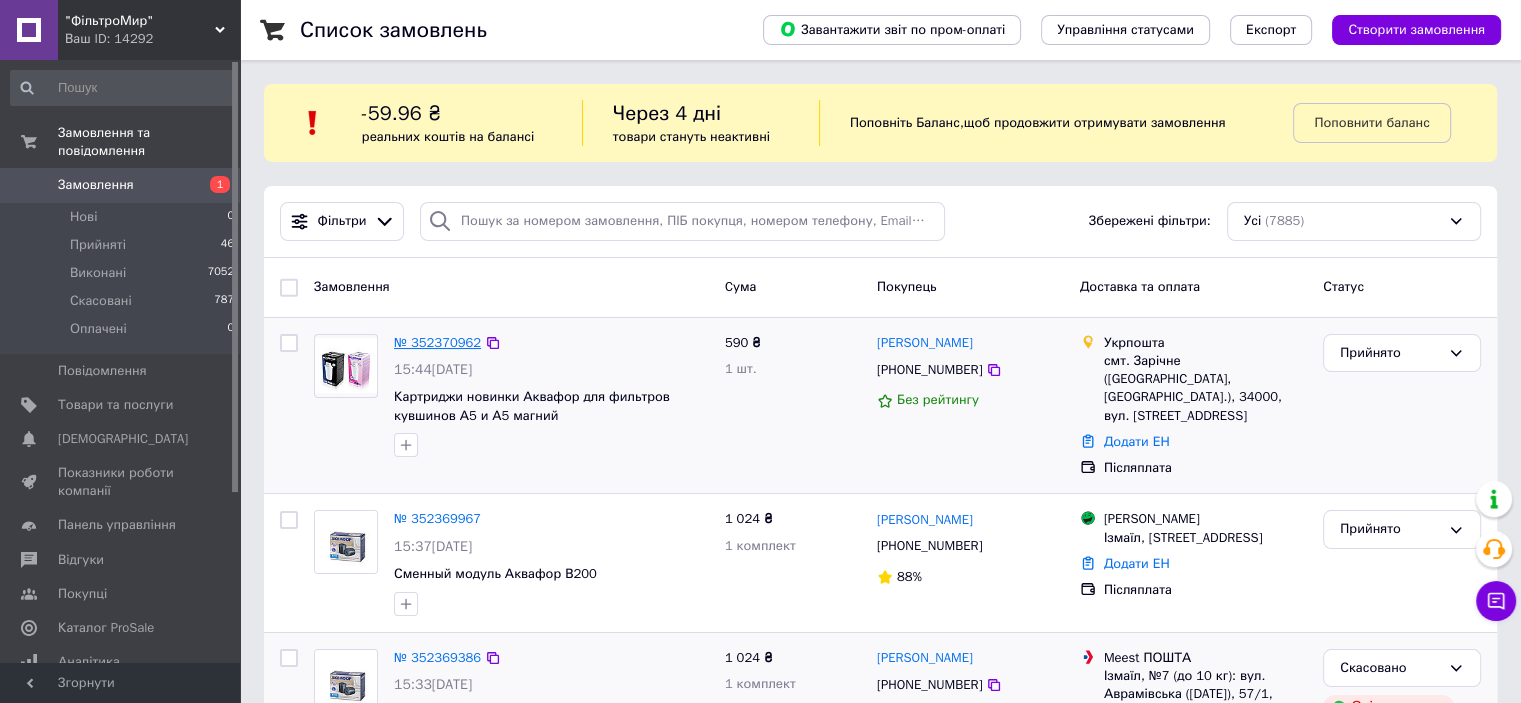 click on "№ 352370962" at bounding box center [437, 342] 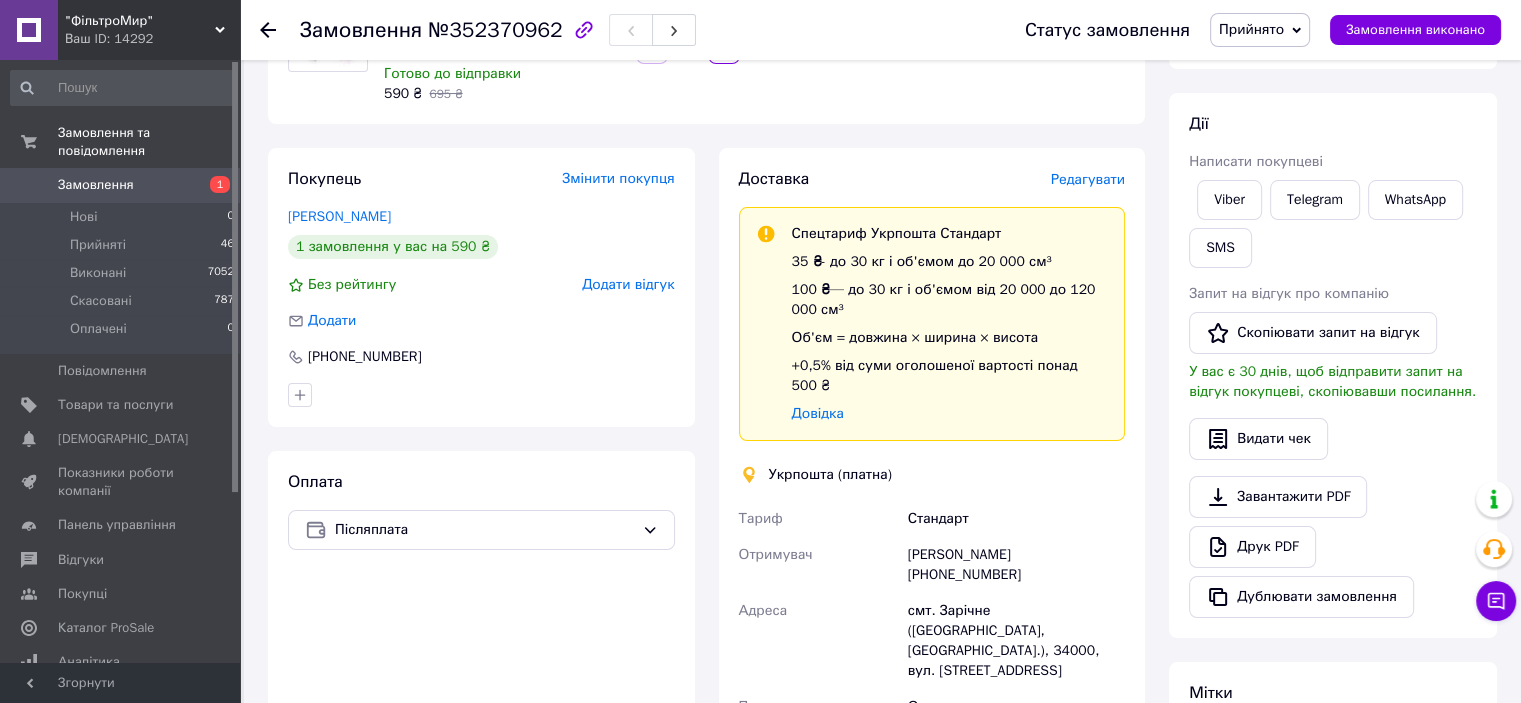 scroll, scrollTop: 200, scrollLeft: 0, axis: vertical 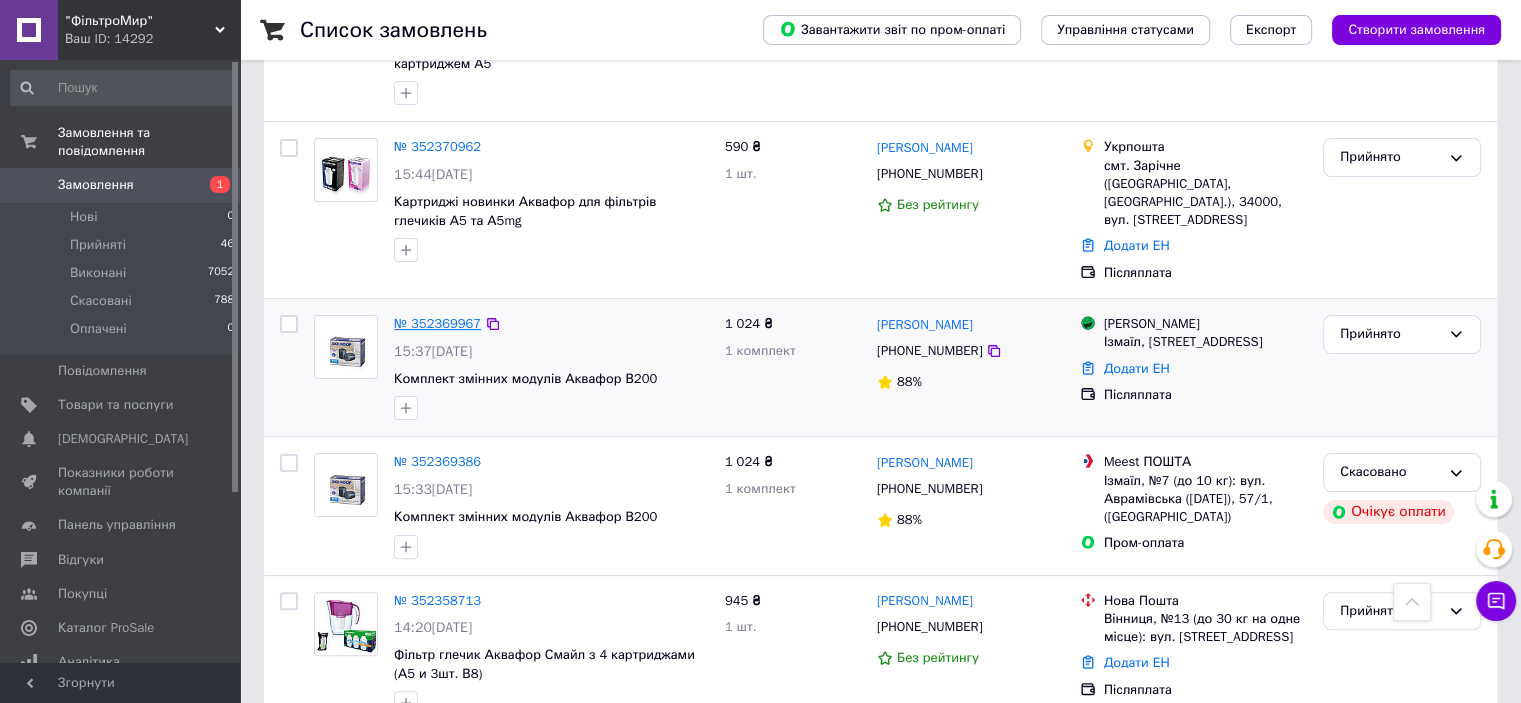 click on "№ 352369967" at bounding box center [437, 323] 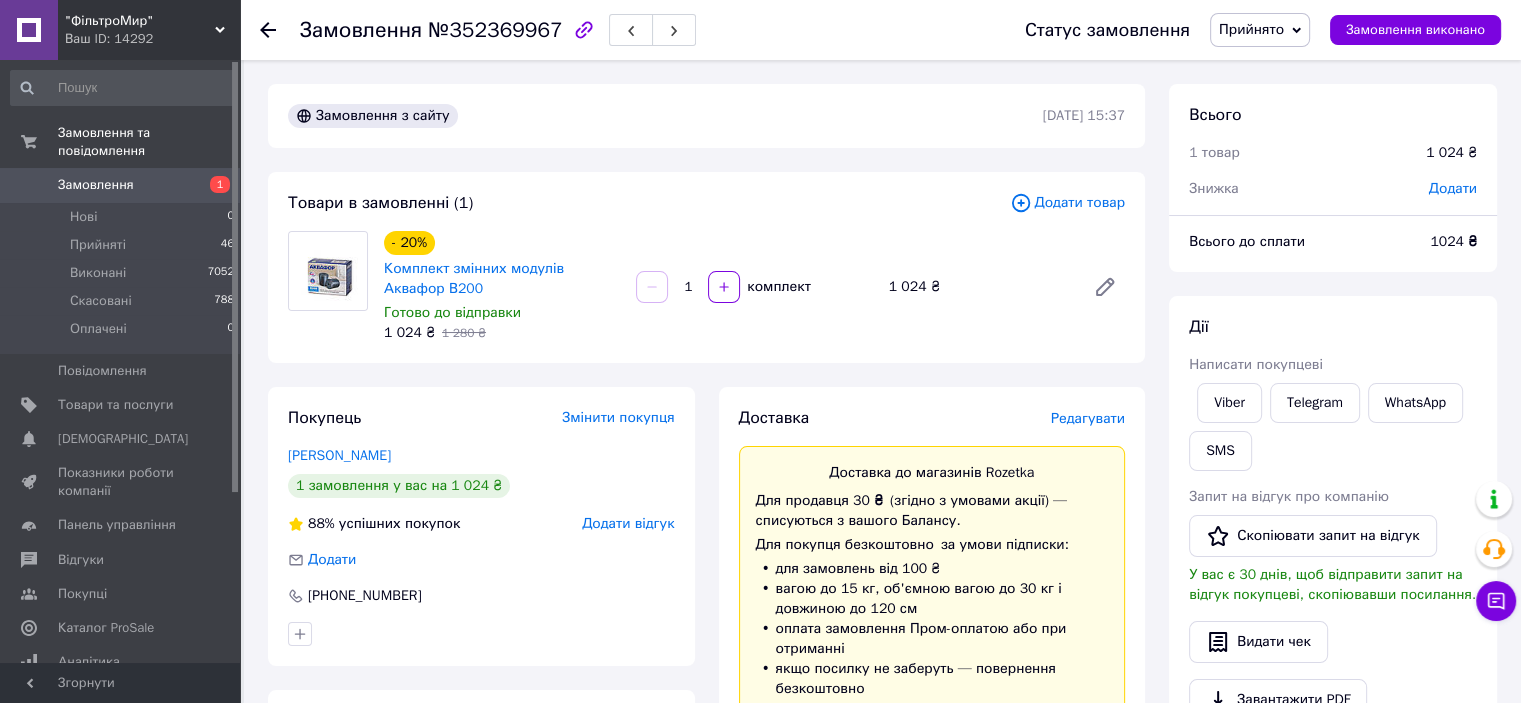 scroll, scrollTop: 0, scrollLeft: 0, axis: both 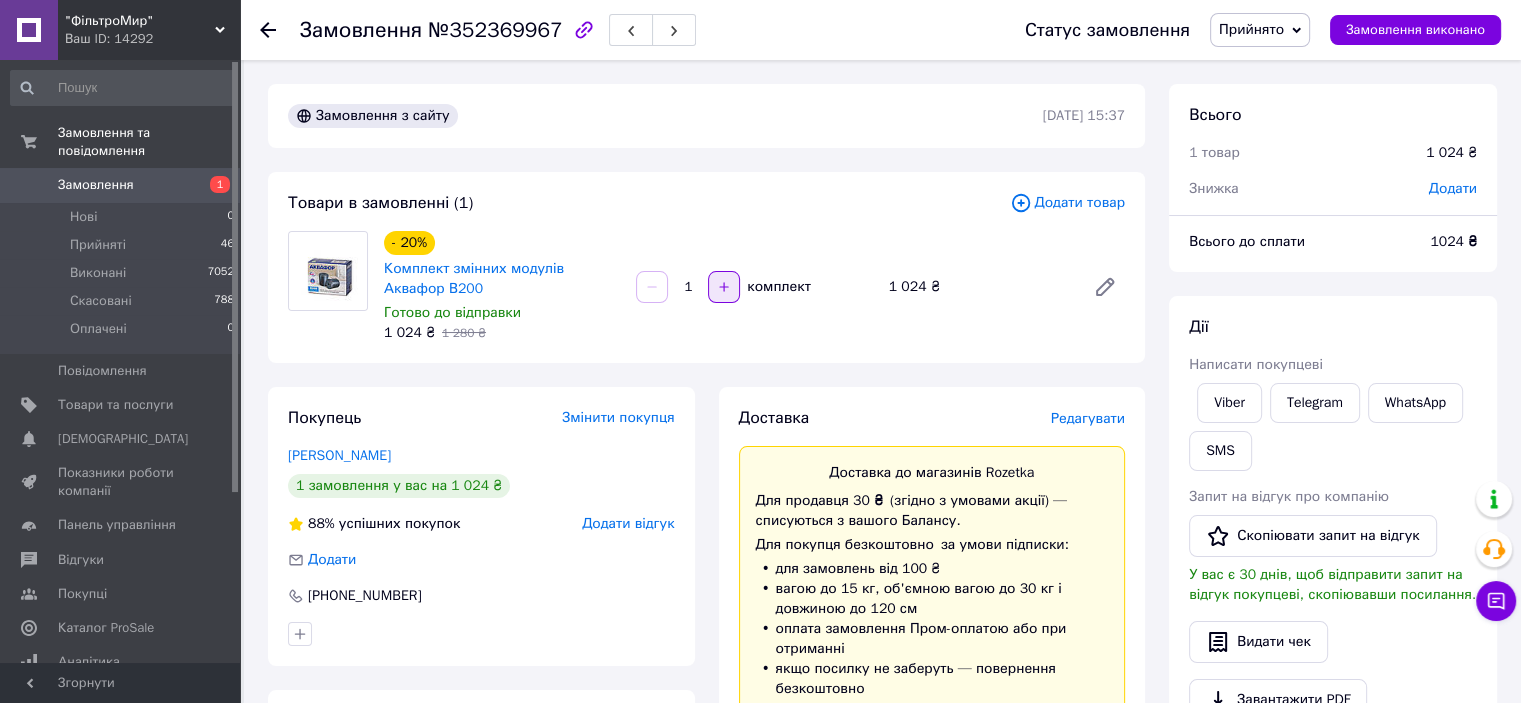 click at bounding box center [724, 287] 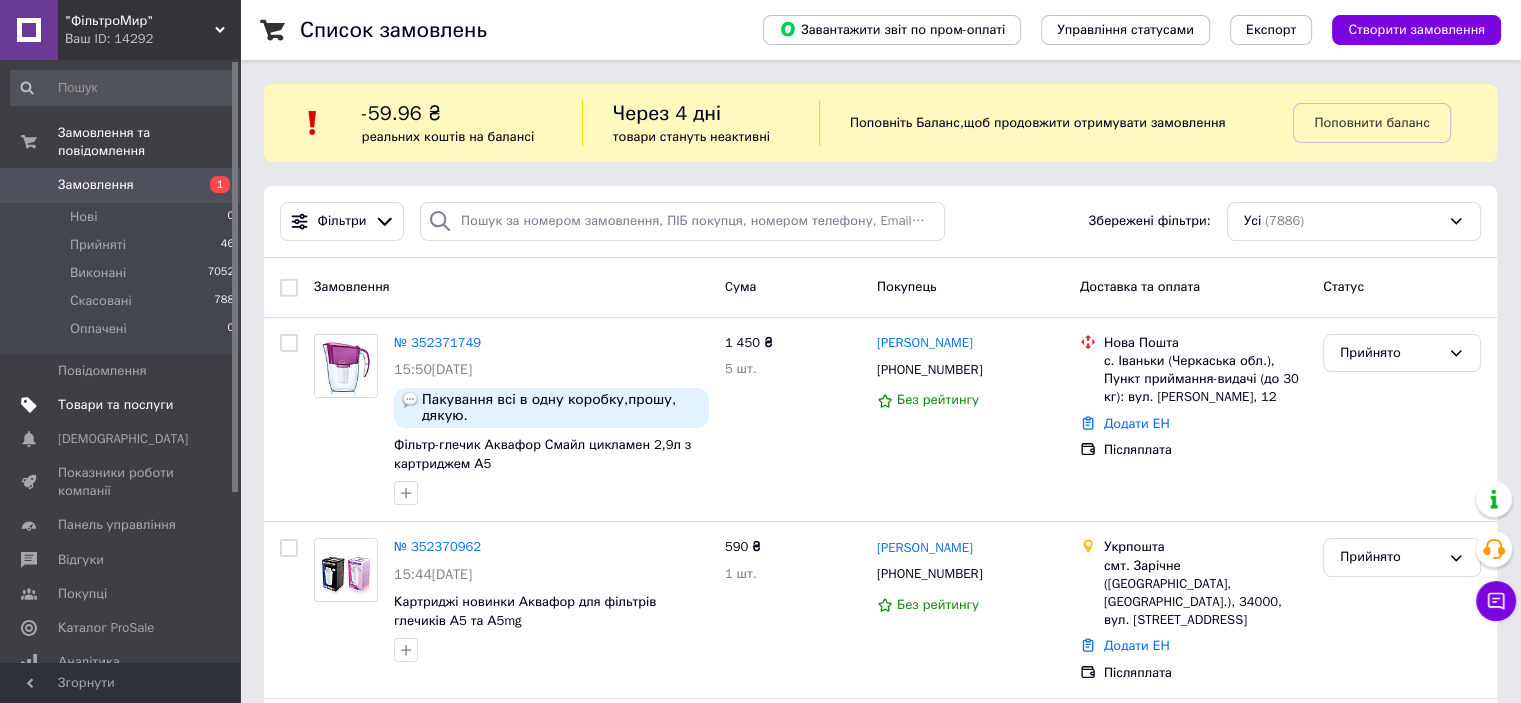 click on "Товари та послуги" at bounding box center (115, 405) 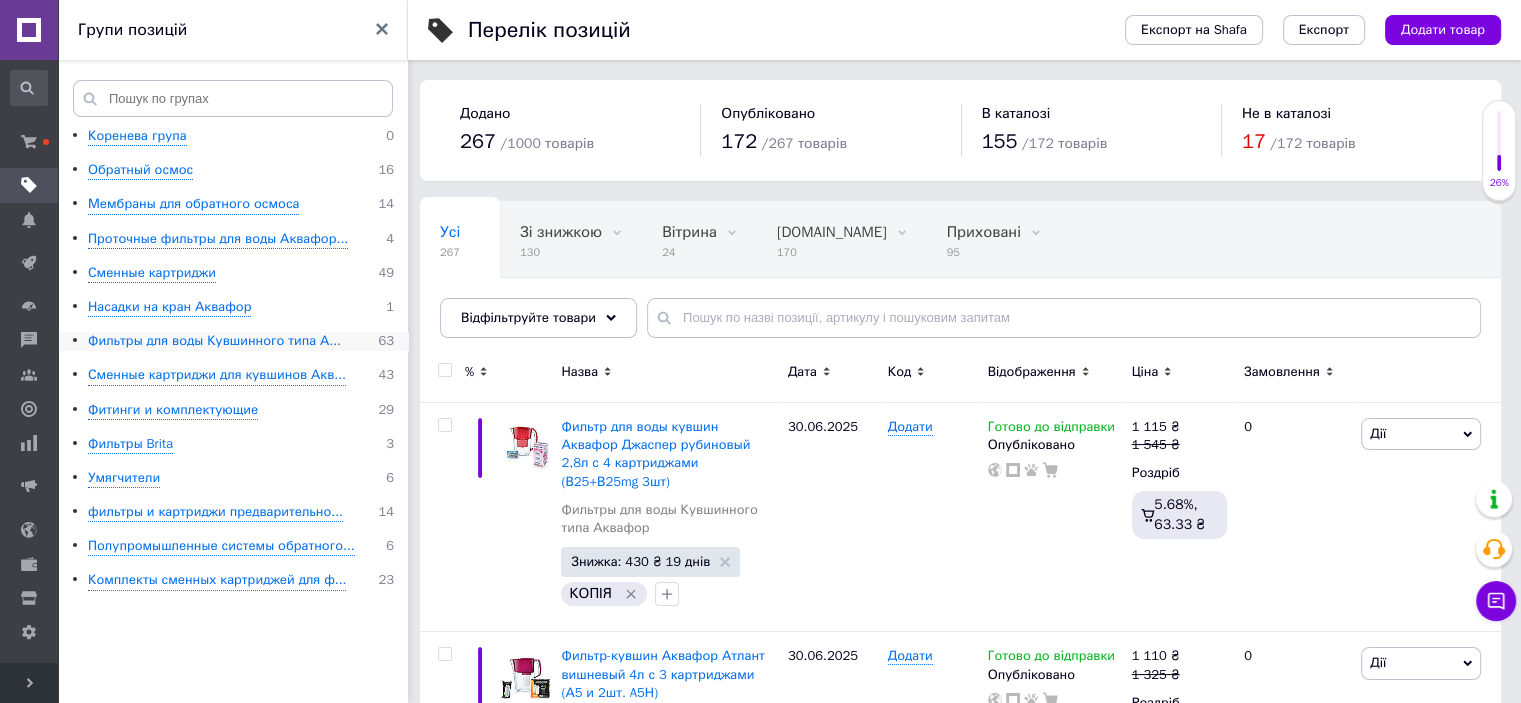 click on "Фильтры для воды Кувшинного типа А..." at bounding box center [214, 341] 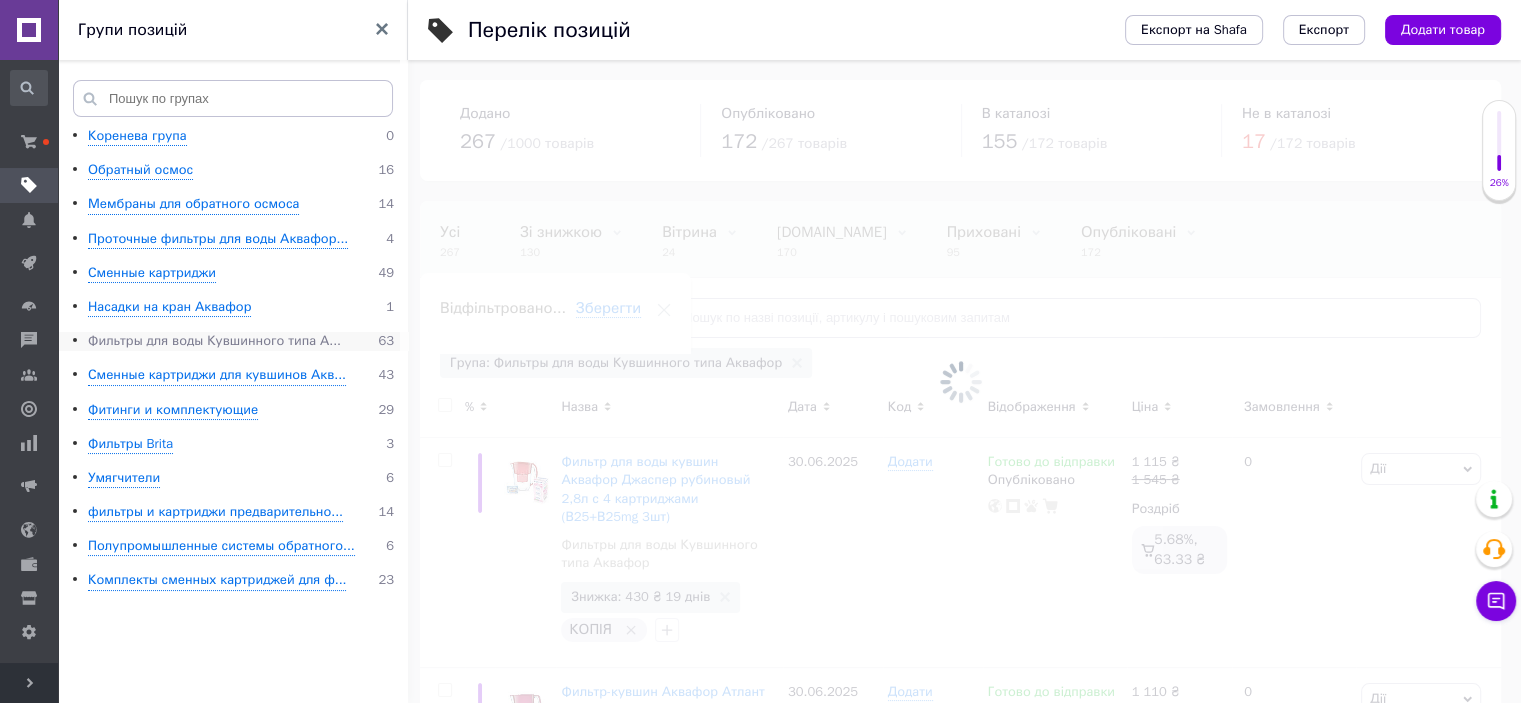 scroll, scrollTop: 0, scrollLeft: 80, axis: horizontal 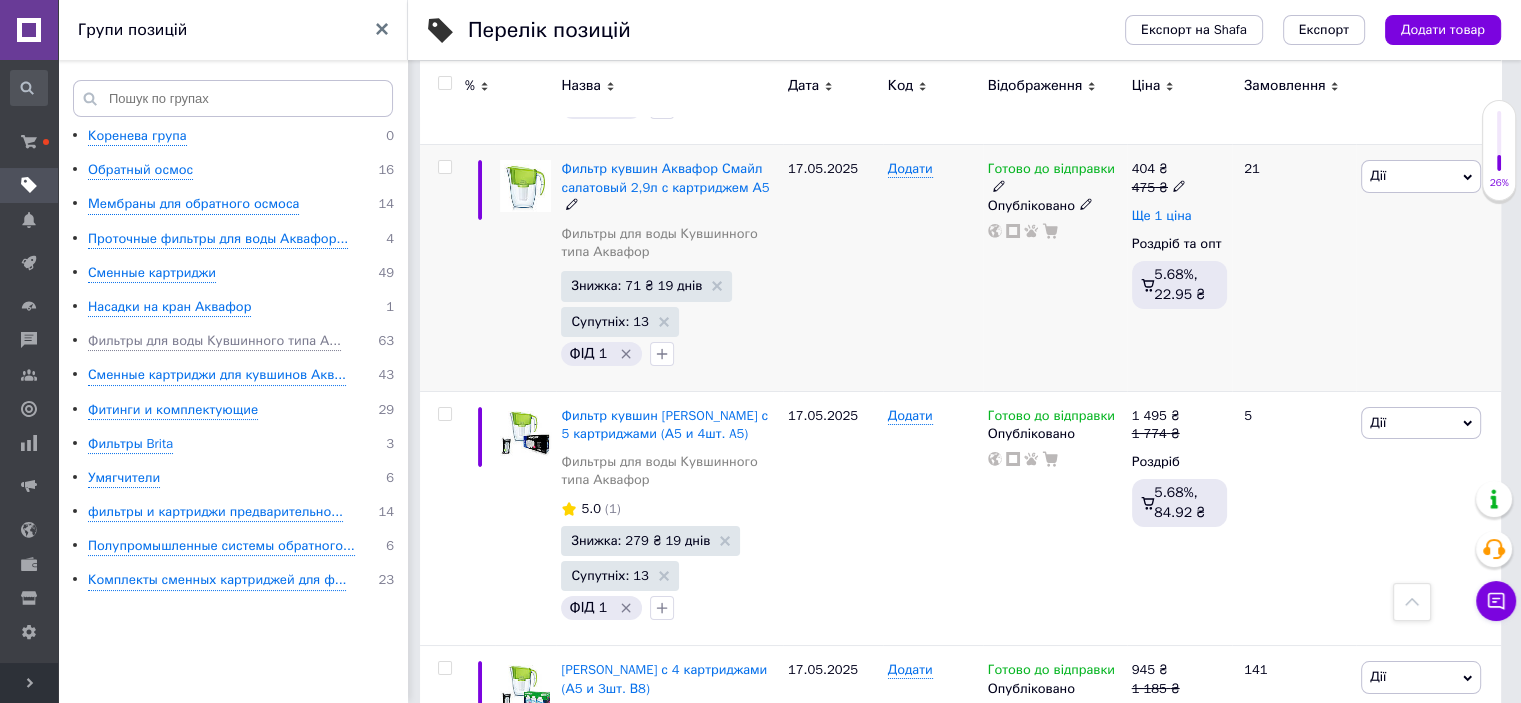 click on "Ще 1 ціна" at bounding box center (1162, 216) 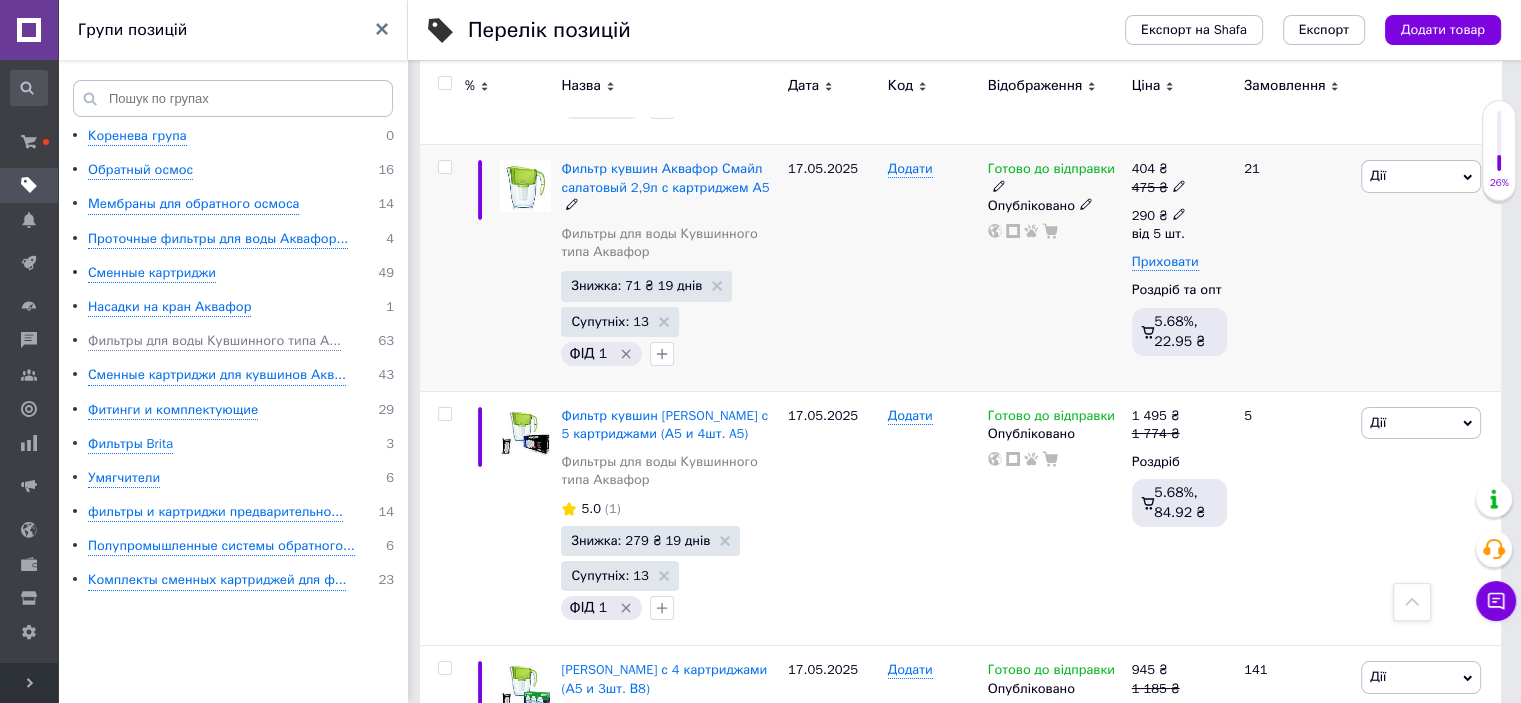 click on "290" at bounding box center (1143, 215) 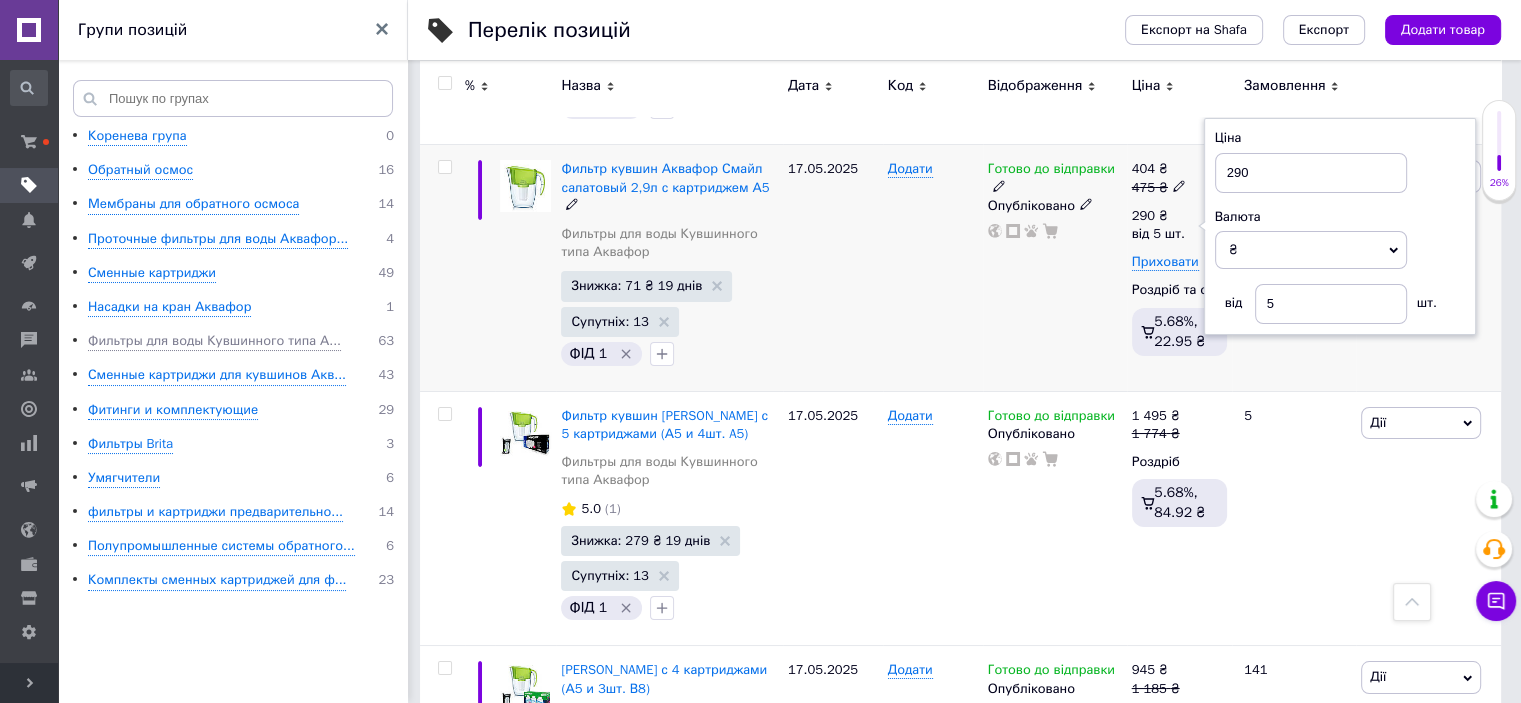 scroll, scrollTop: 7300, scrollLeft: 0, axis: vertical 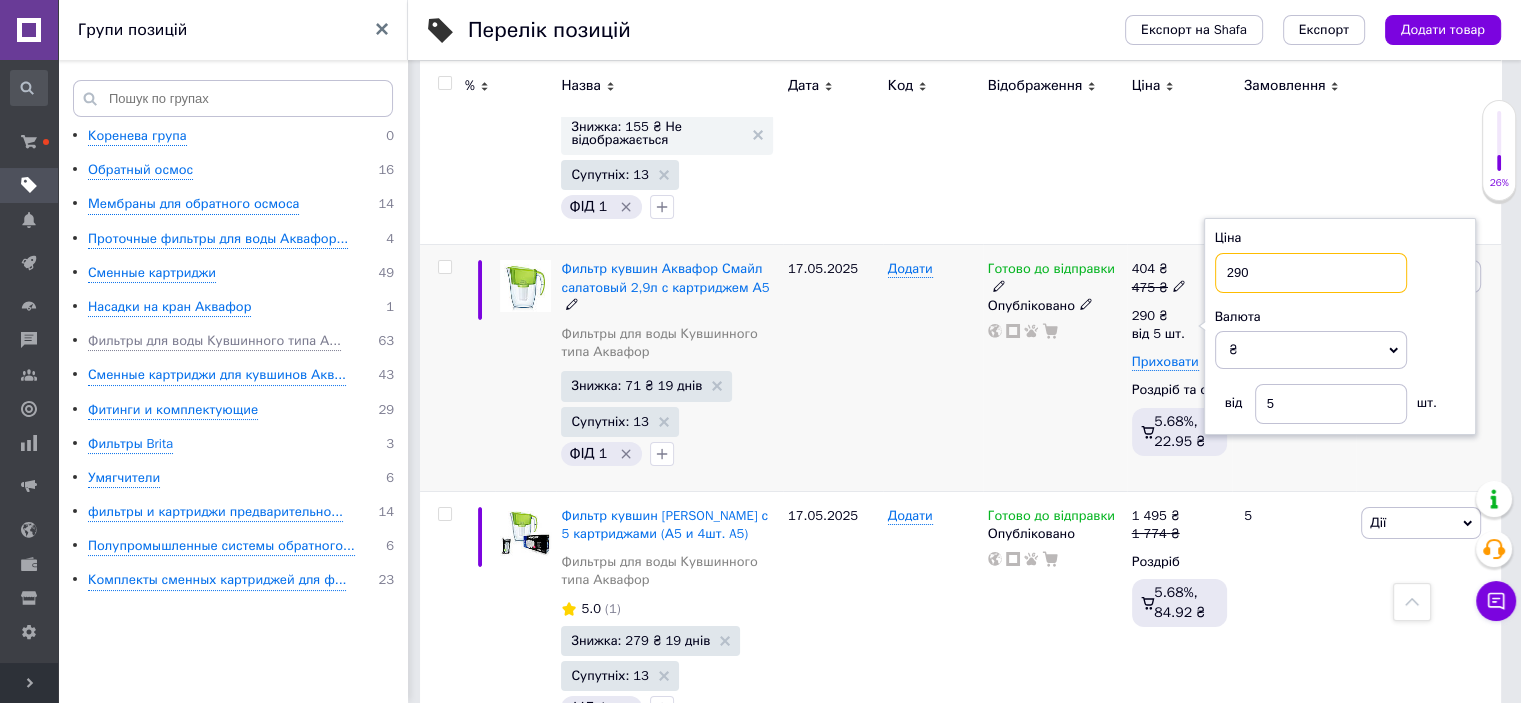 click on "290" at bounding box center (1311, 273) 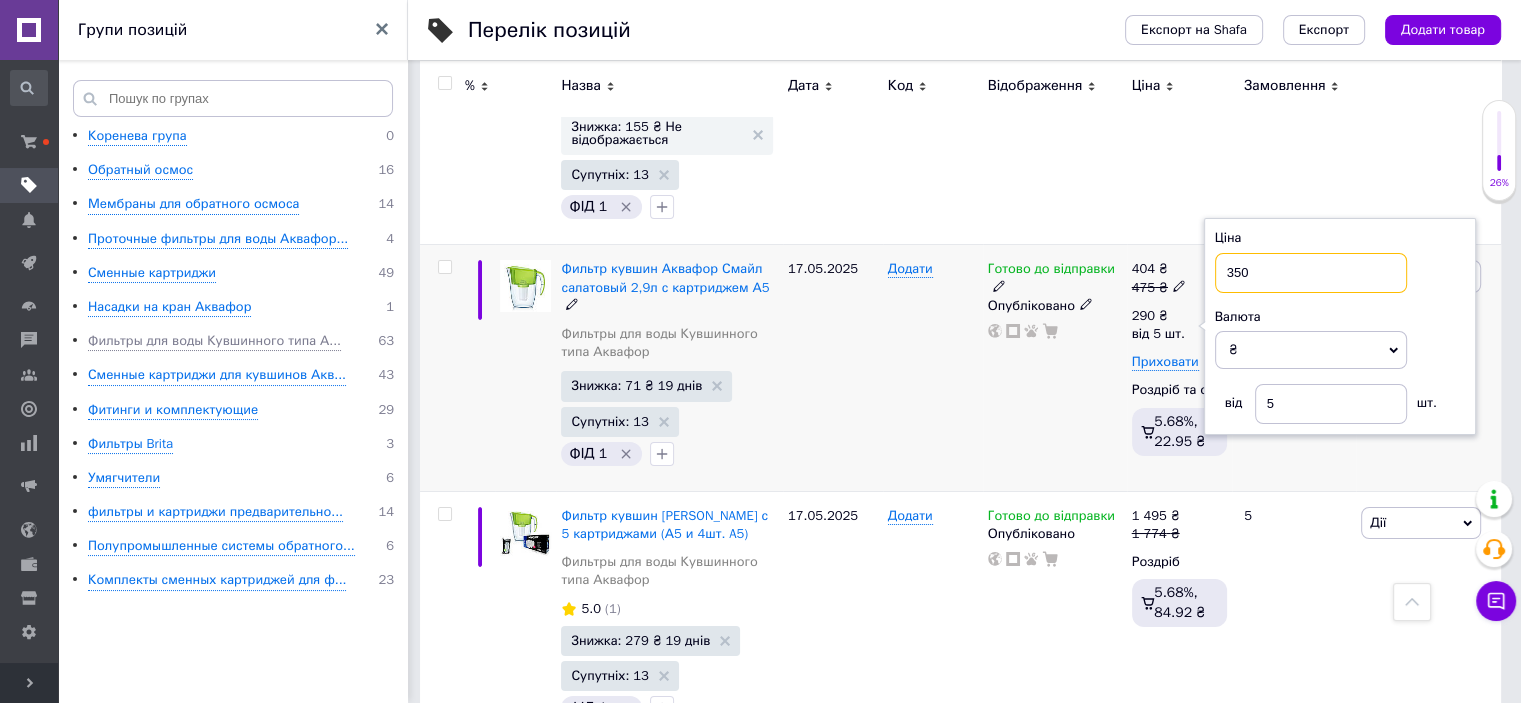 type on "350" 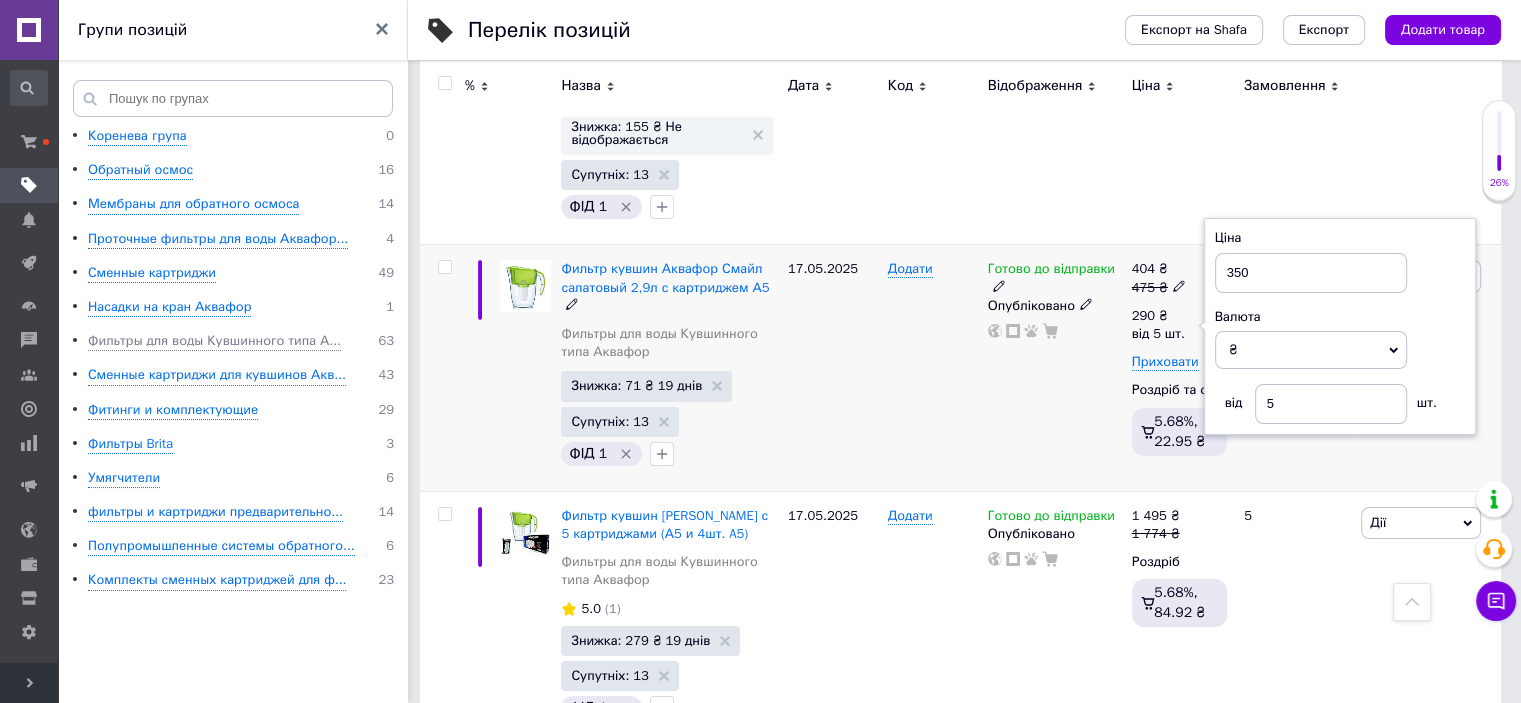 click on "Готово до відправки Опубліковано" at bounding box center [1055, 368] 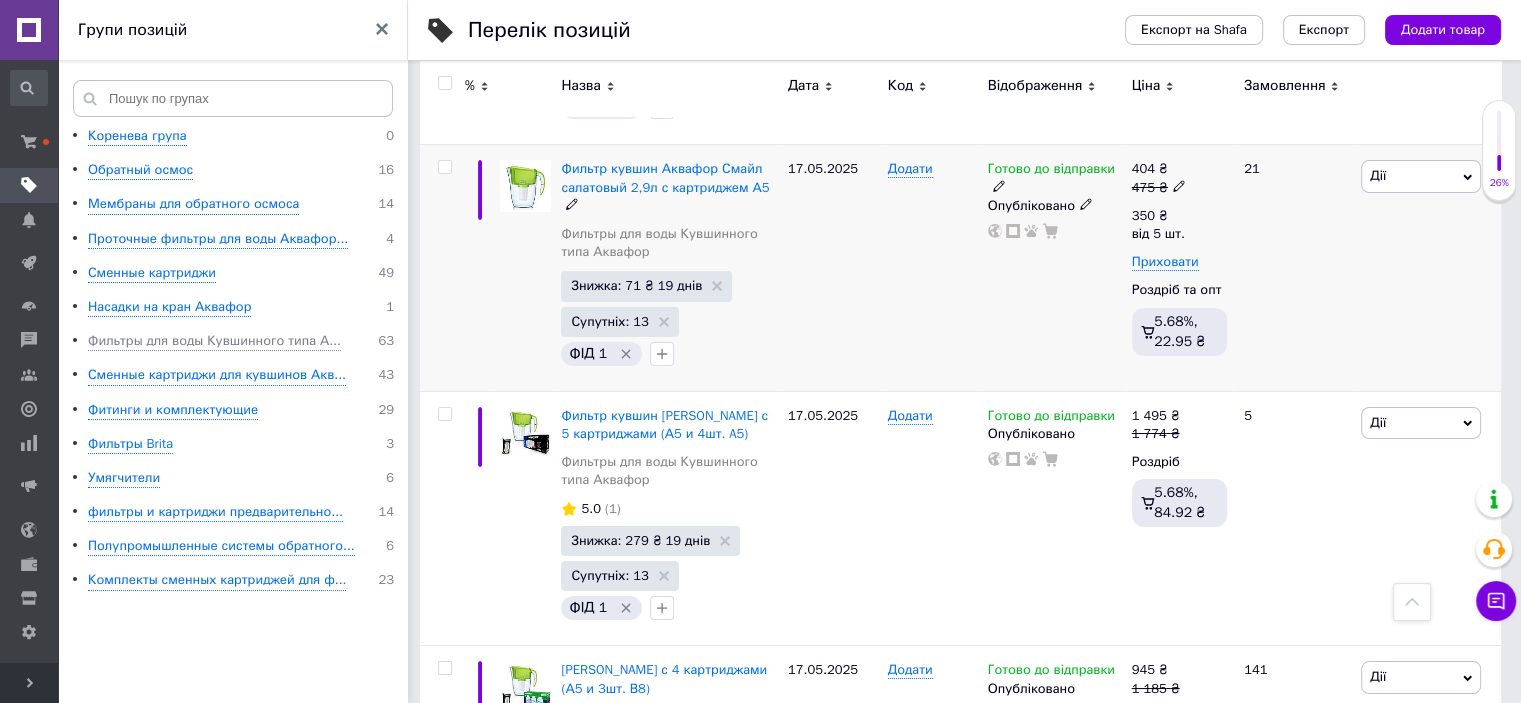 scroll, scrollTop: 7800, scrollLeft: 0, axis: vertical 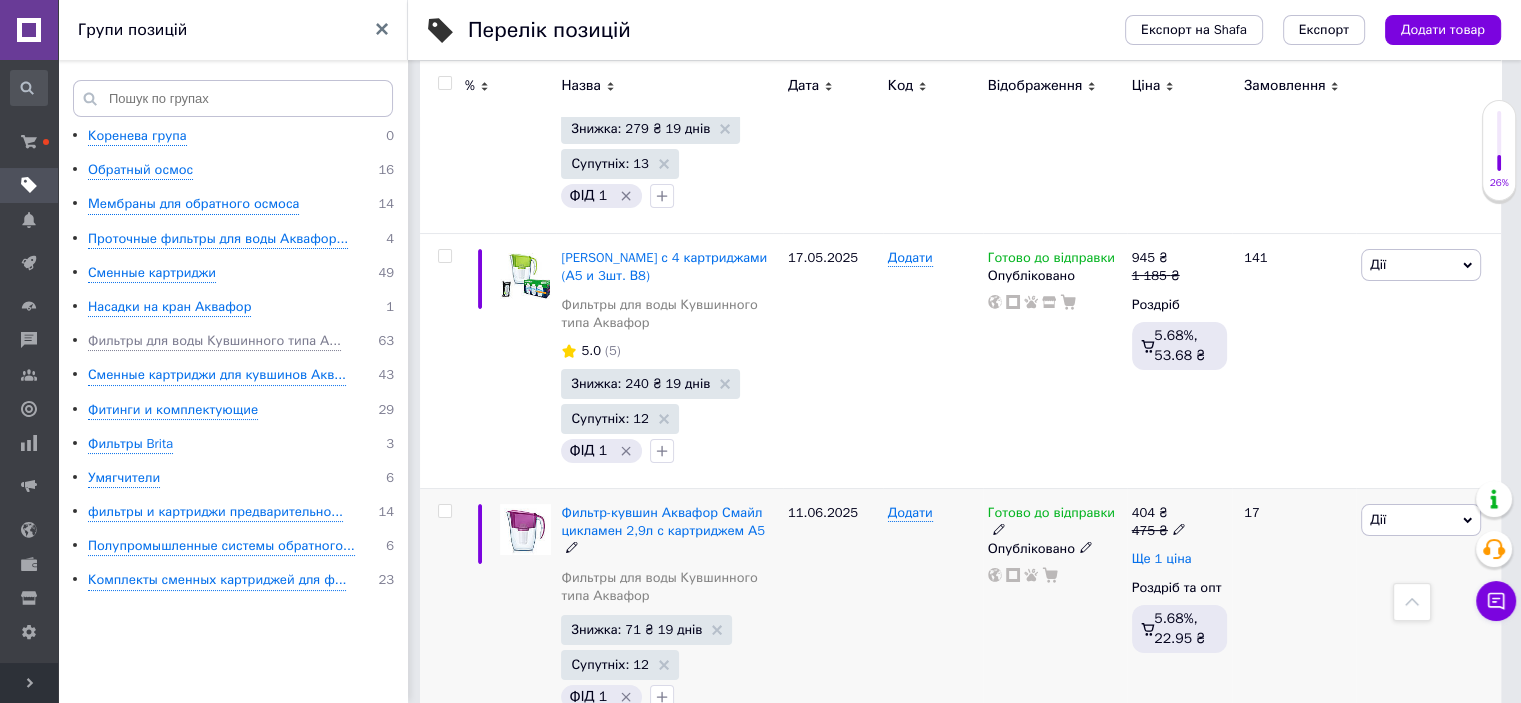 click on "Ще 1 ціна" at bounding box center (1162, 559) 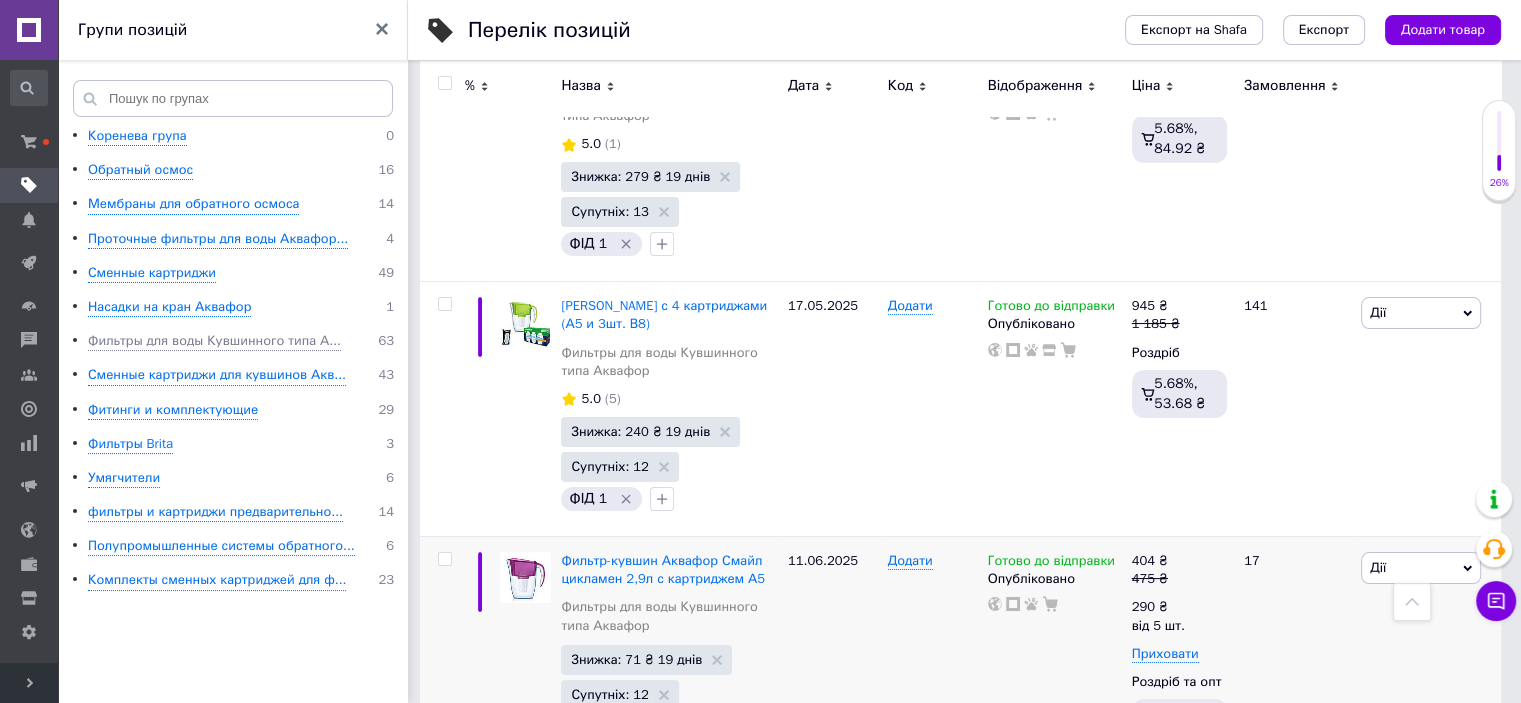 scroll, scrollTop: 7800, scrollLeft: 0, axis: vertical 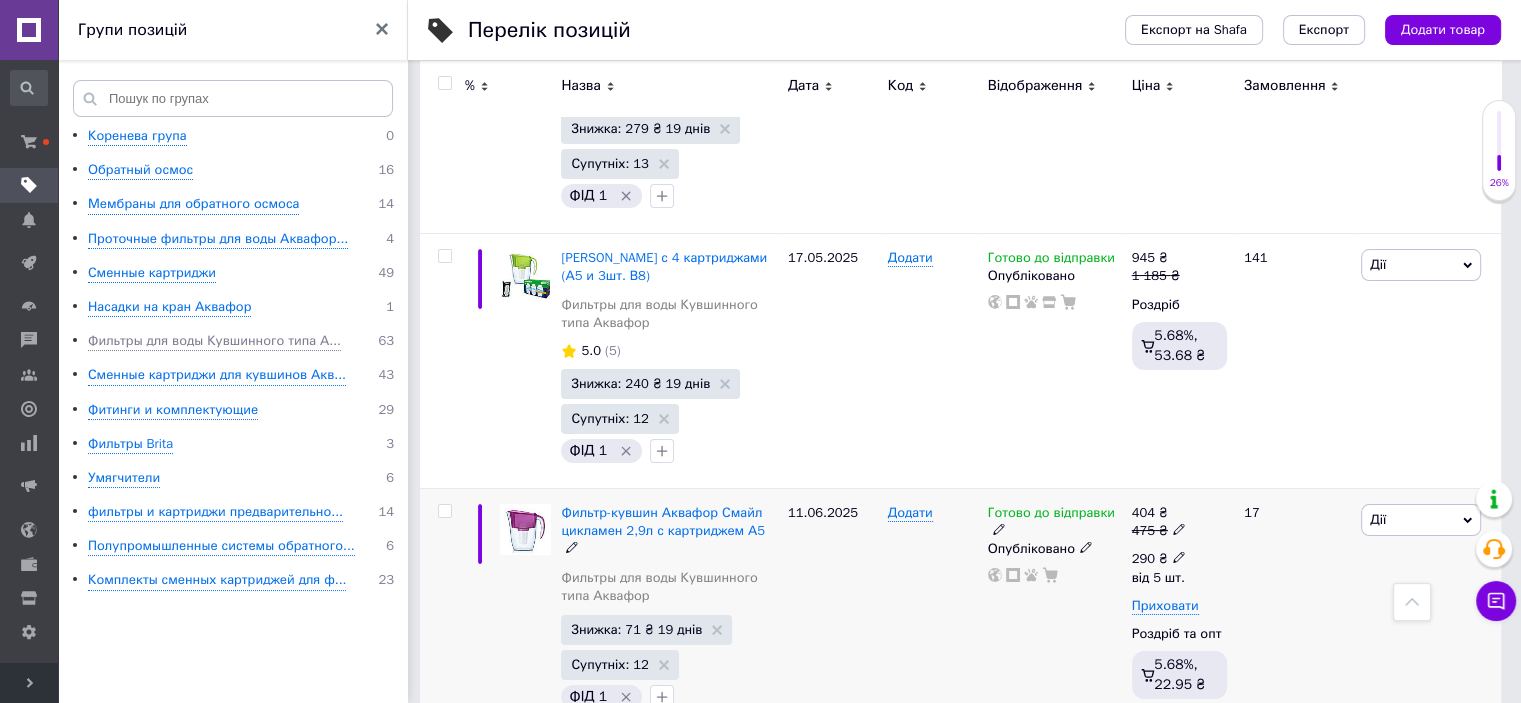 click 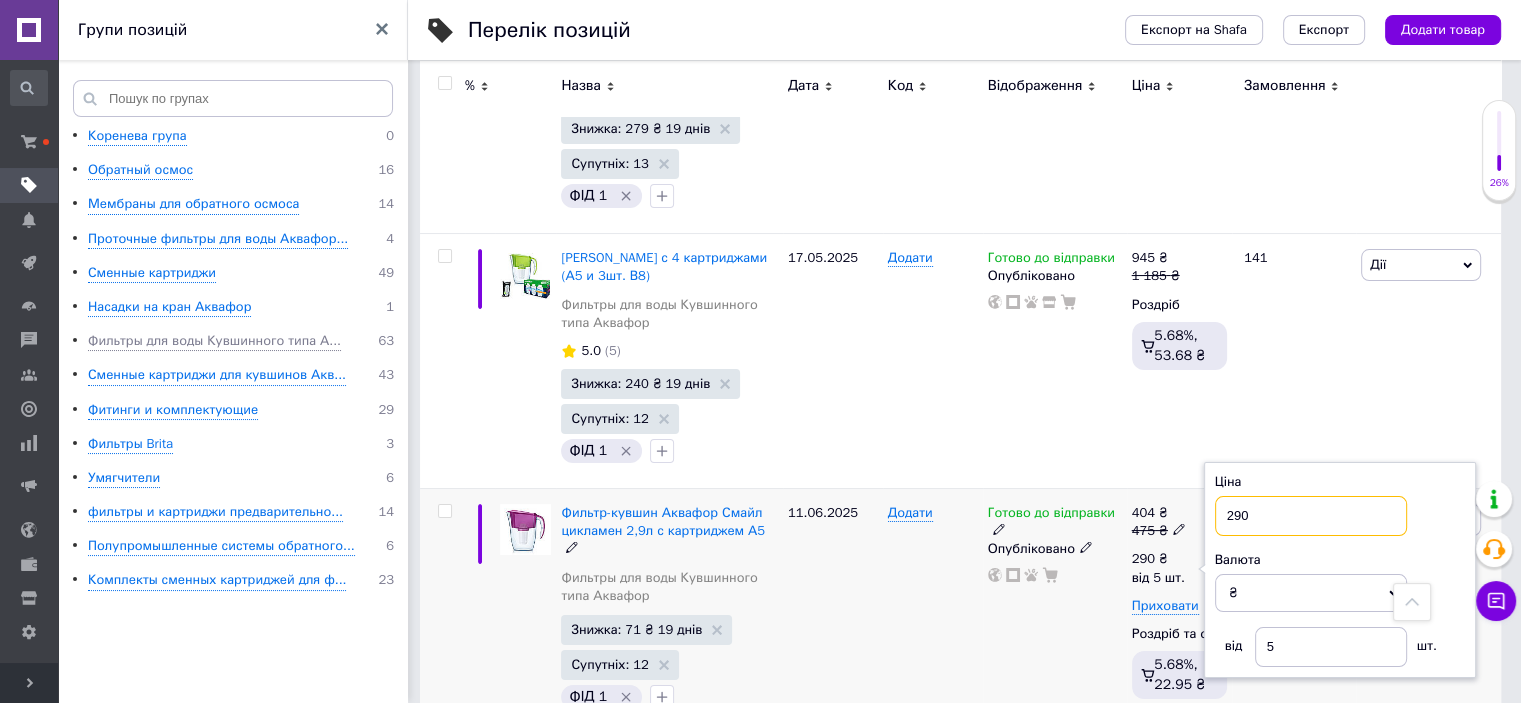 click on "290" at bounding box center [1311, 516] 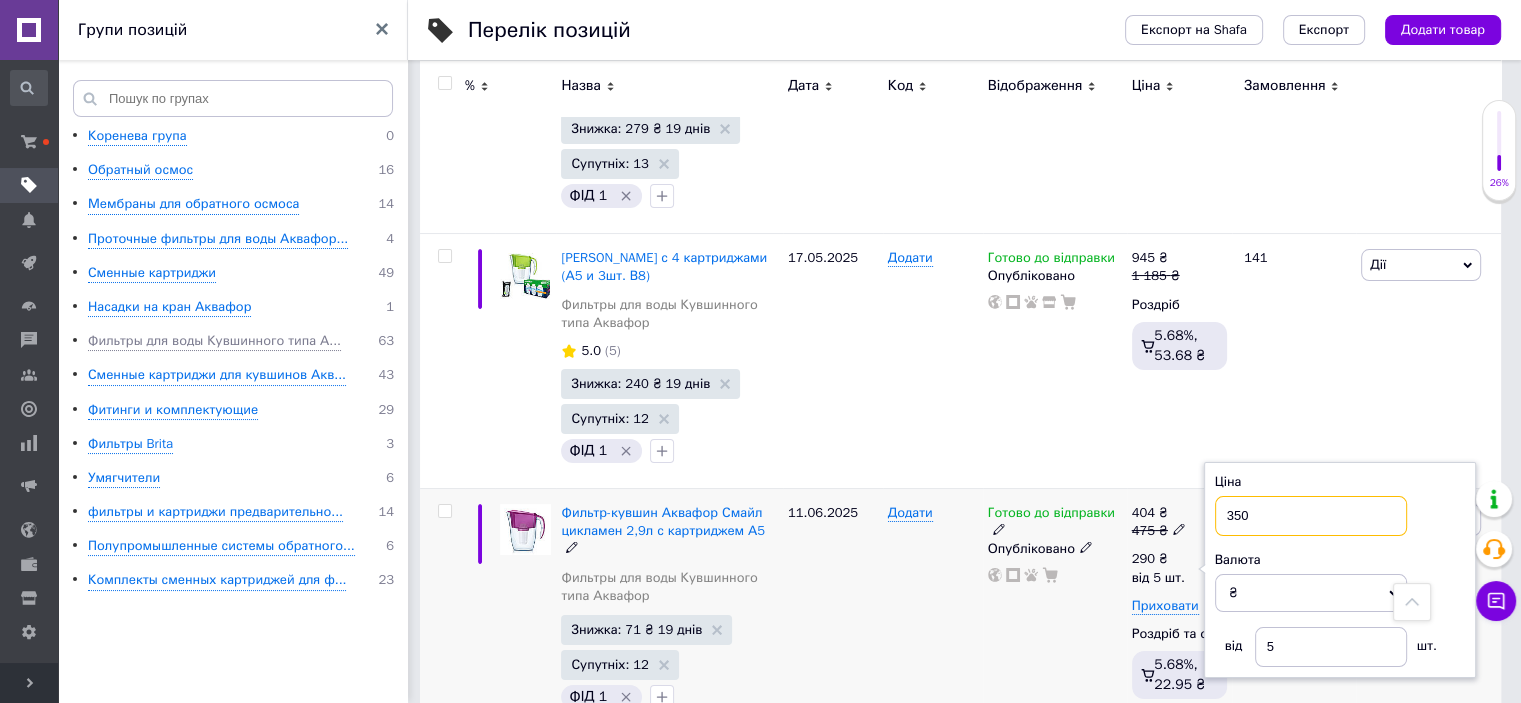 type on "350" 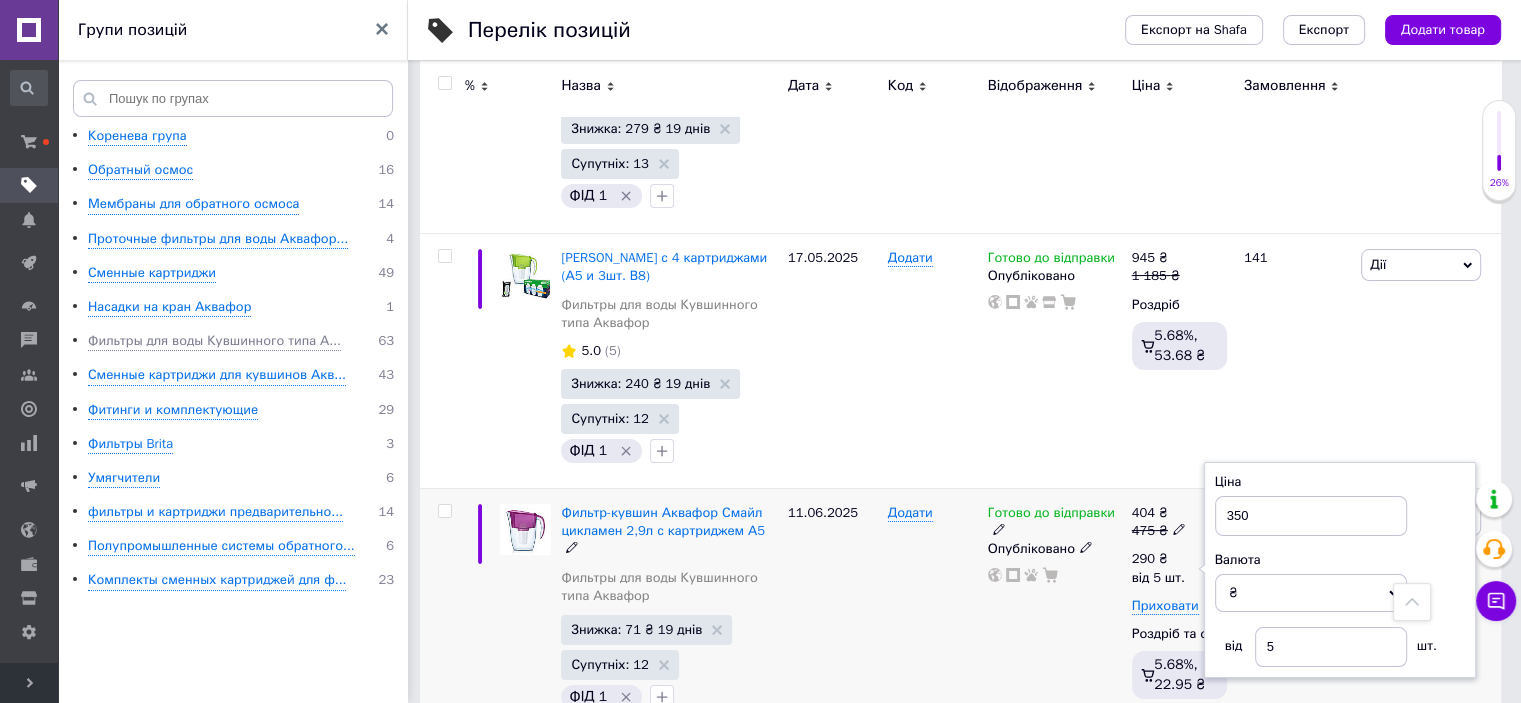click on "11.06.2025" at bounding box center [833, 611] 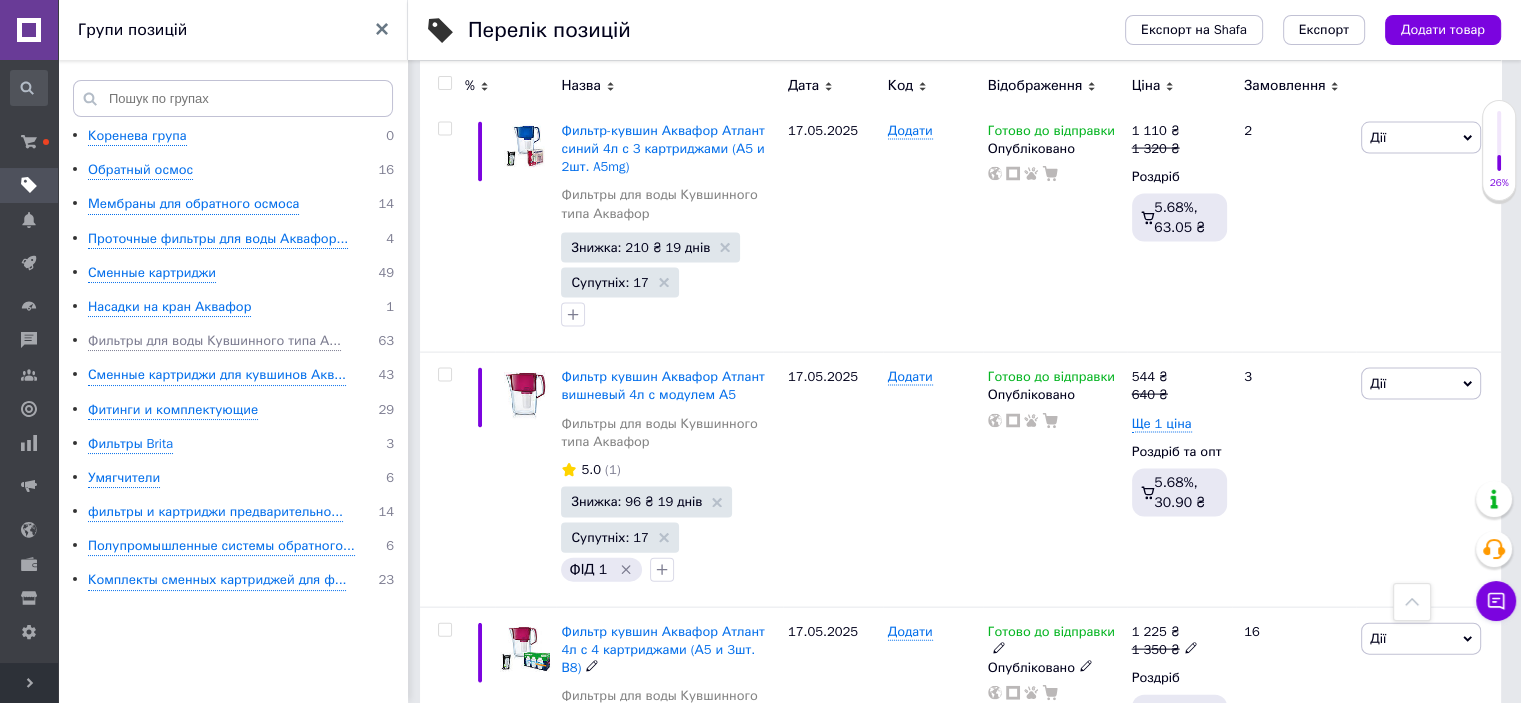 scroll, scrollTop: 4200, scrollLeft: 0, axis: vertical 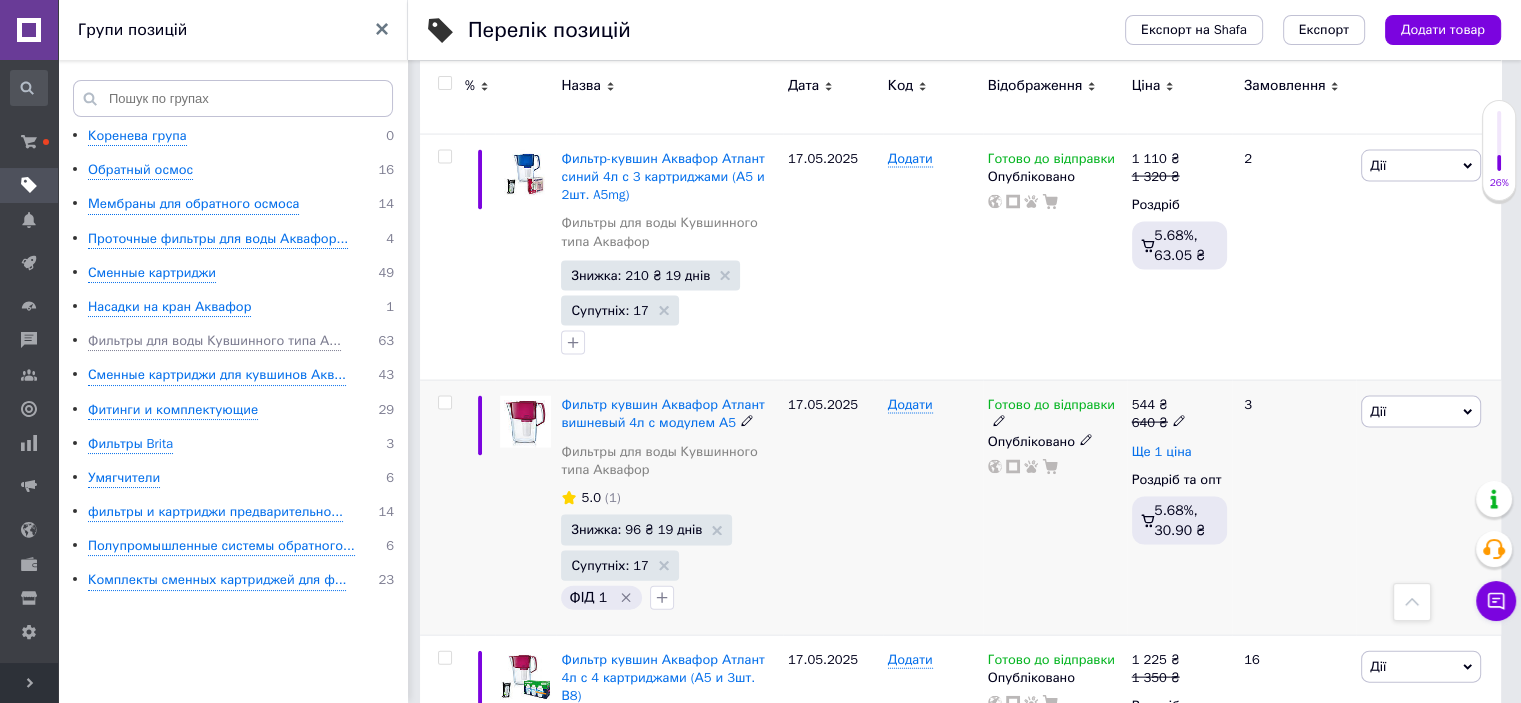 click on "Ще 1 ціна" at bounding box center [1162, 452] 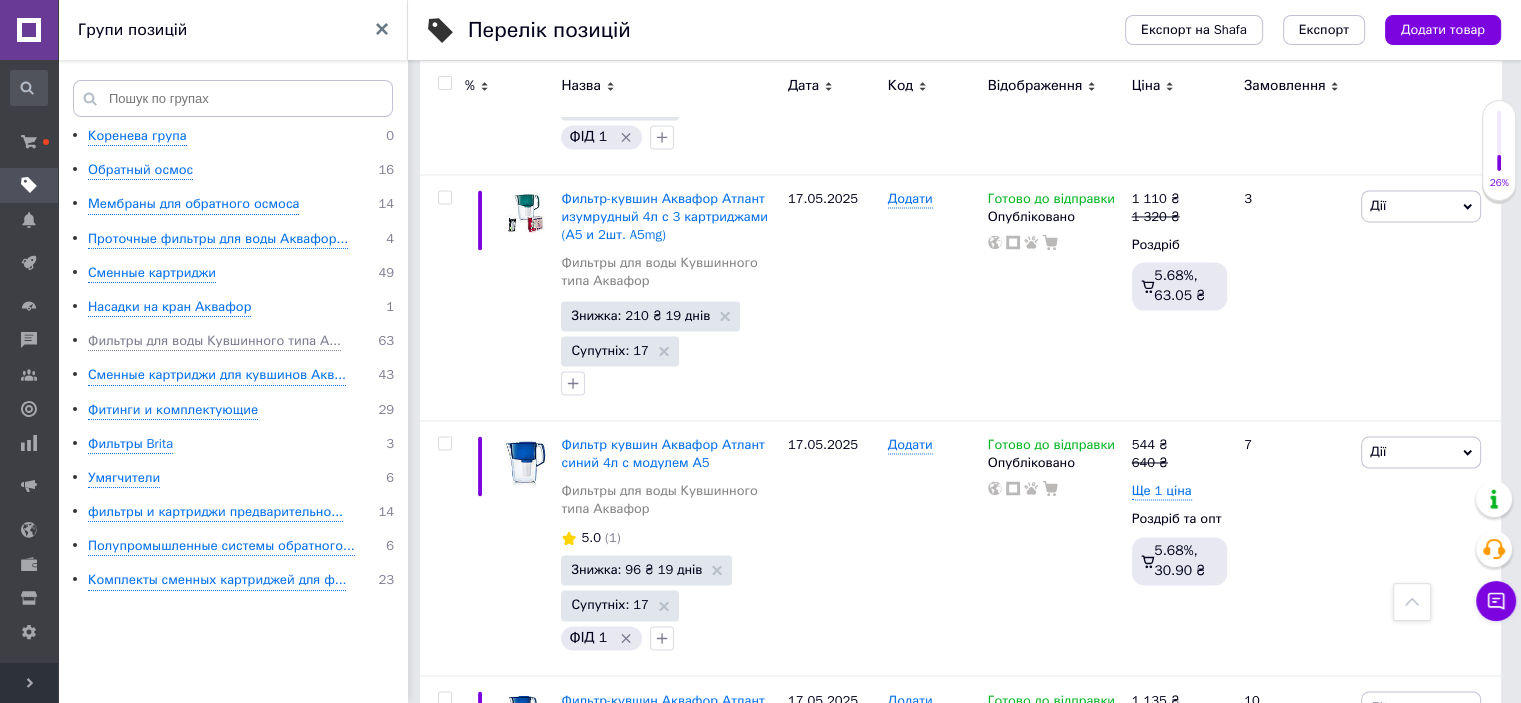 scroll, scrollTop: 2800, scrollLeft: 0, axis: vertical 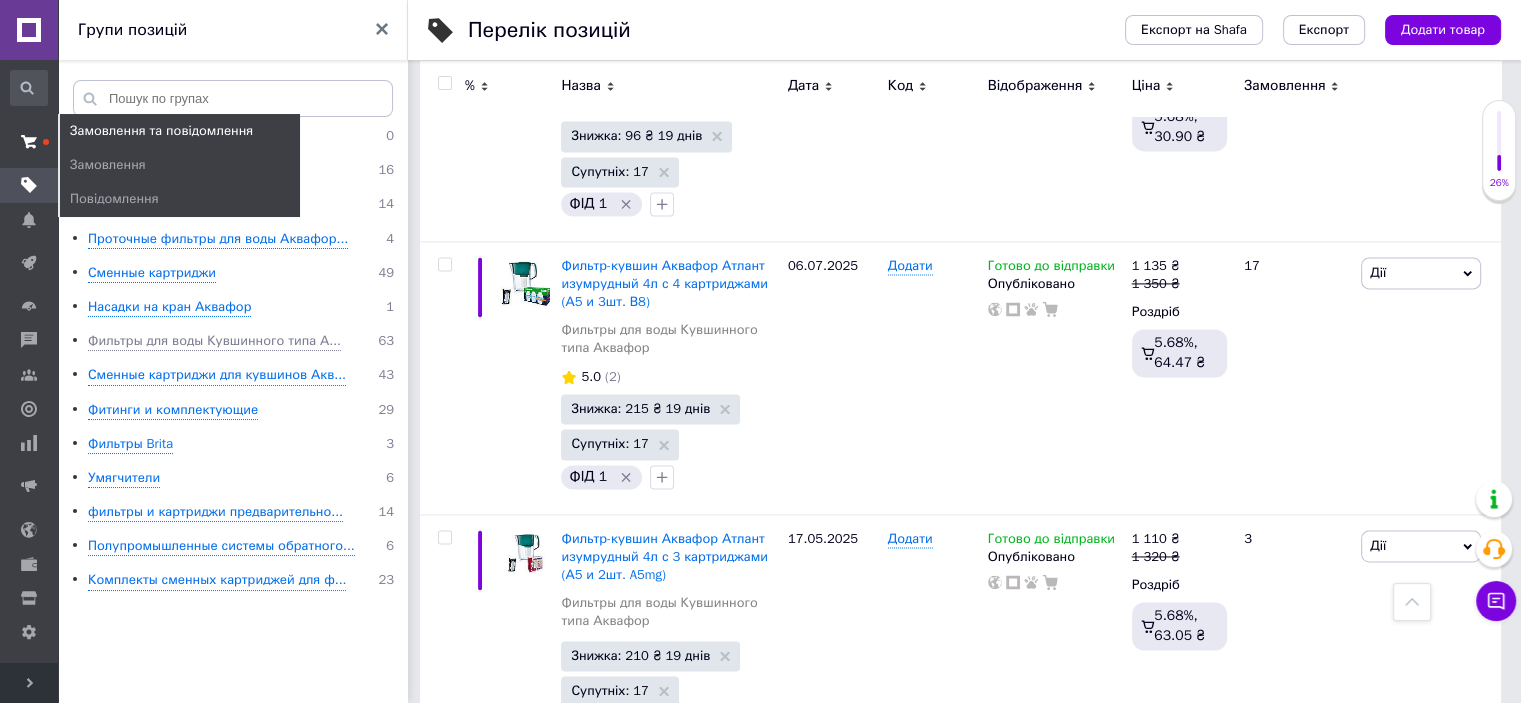 click 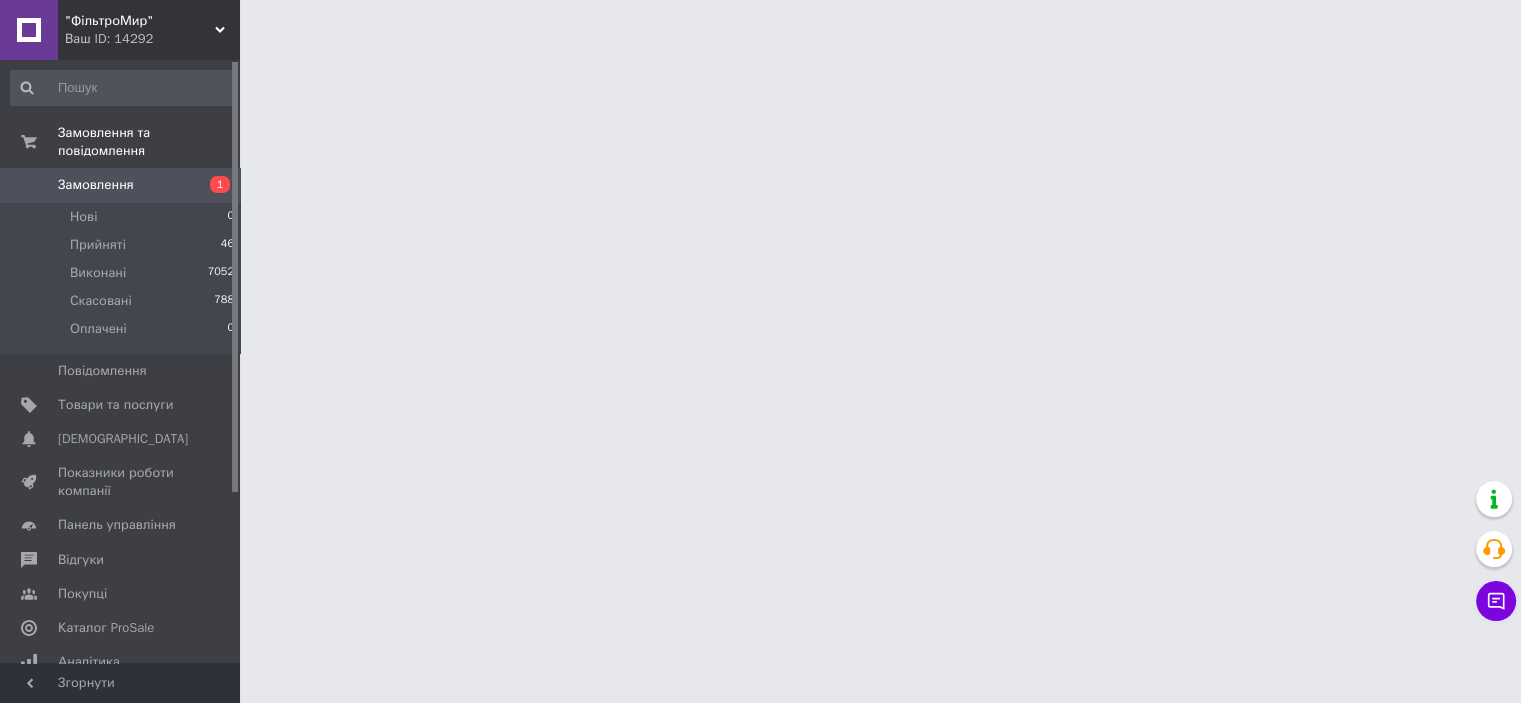 scroll, scrollTop: 0, scrollLeft: 0, axis: both 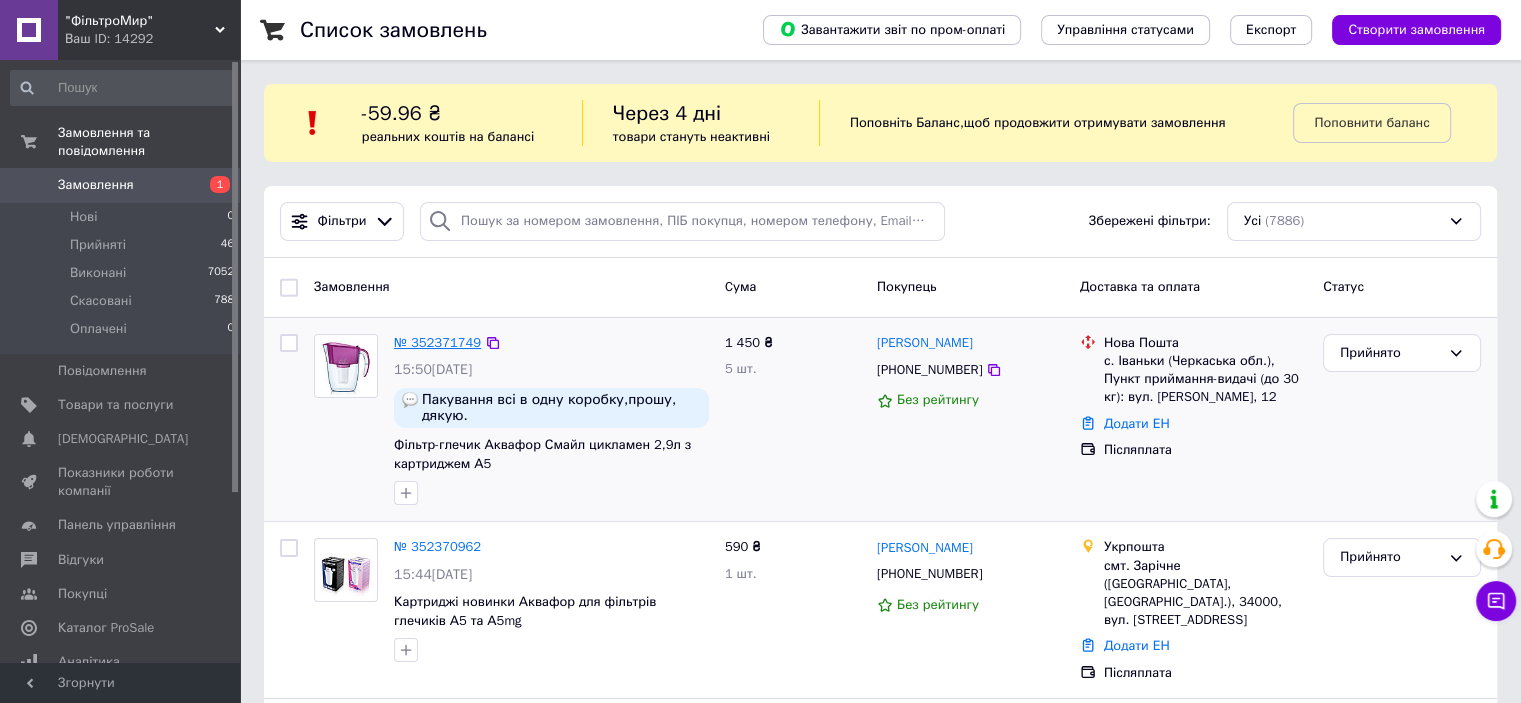 click on "№ 352371749" at bounding box center (437, 342) 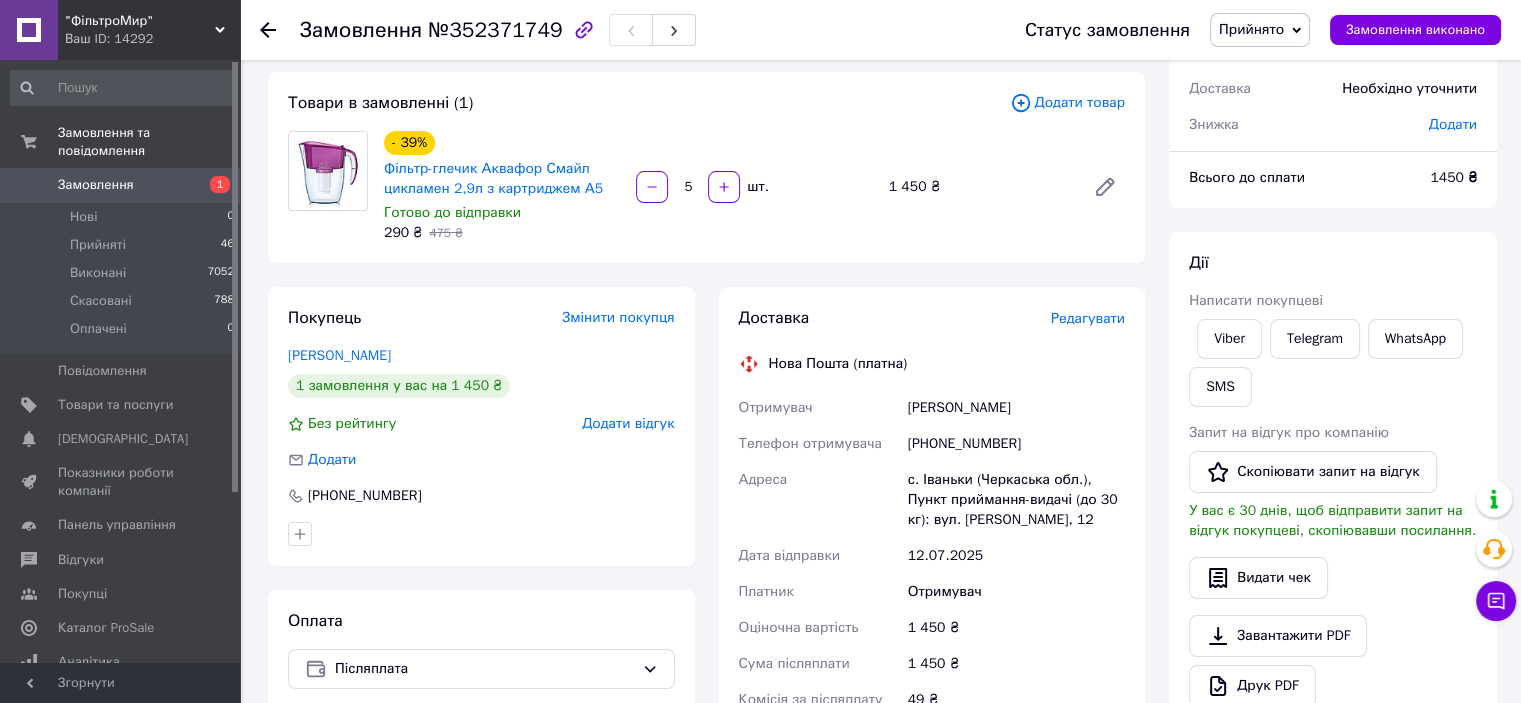 scroll, scrollTop: 0, scrollLeft: 0, axis: both 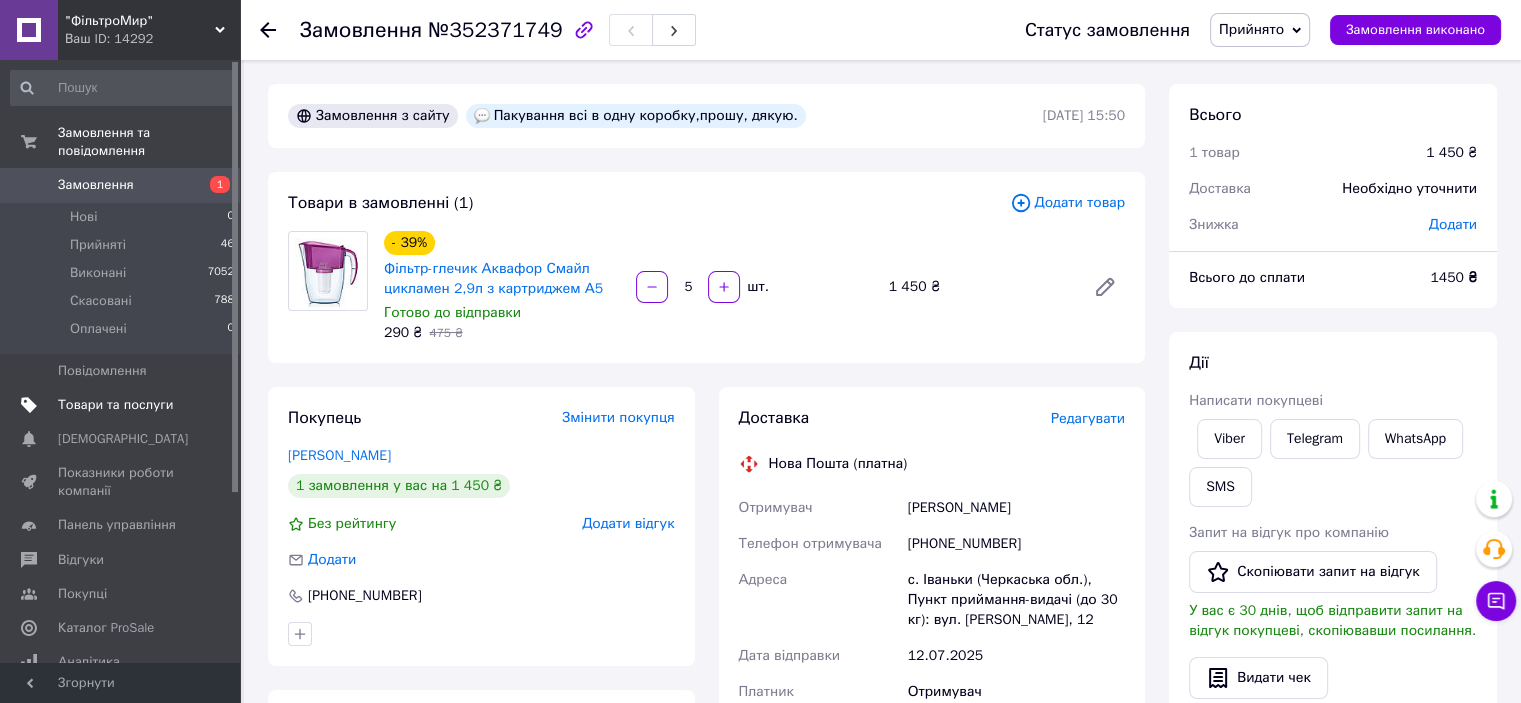 click on "Товари та послуги" at bounding box center (115, 405) 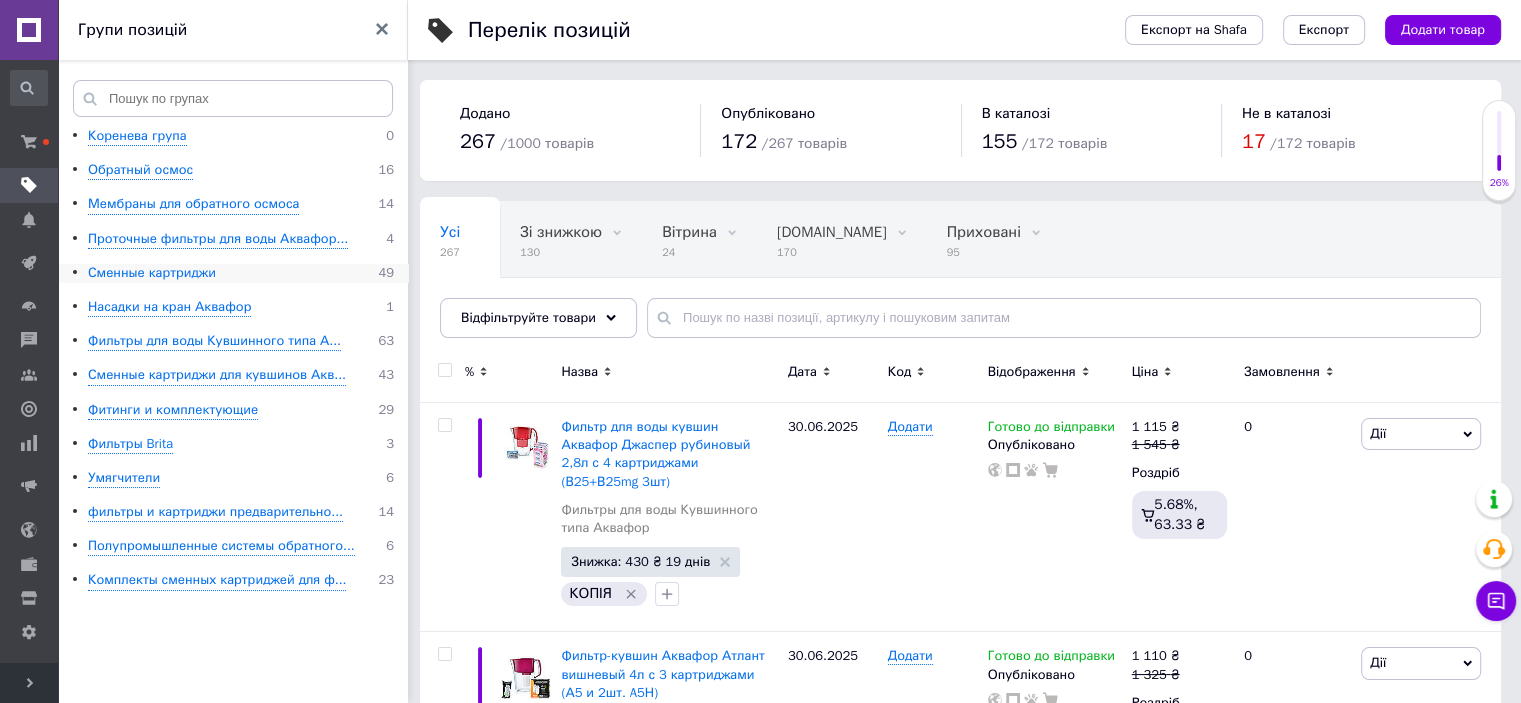 click on "Сменные картриджи" at bounding box center (152, 273) 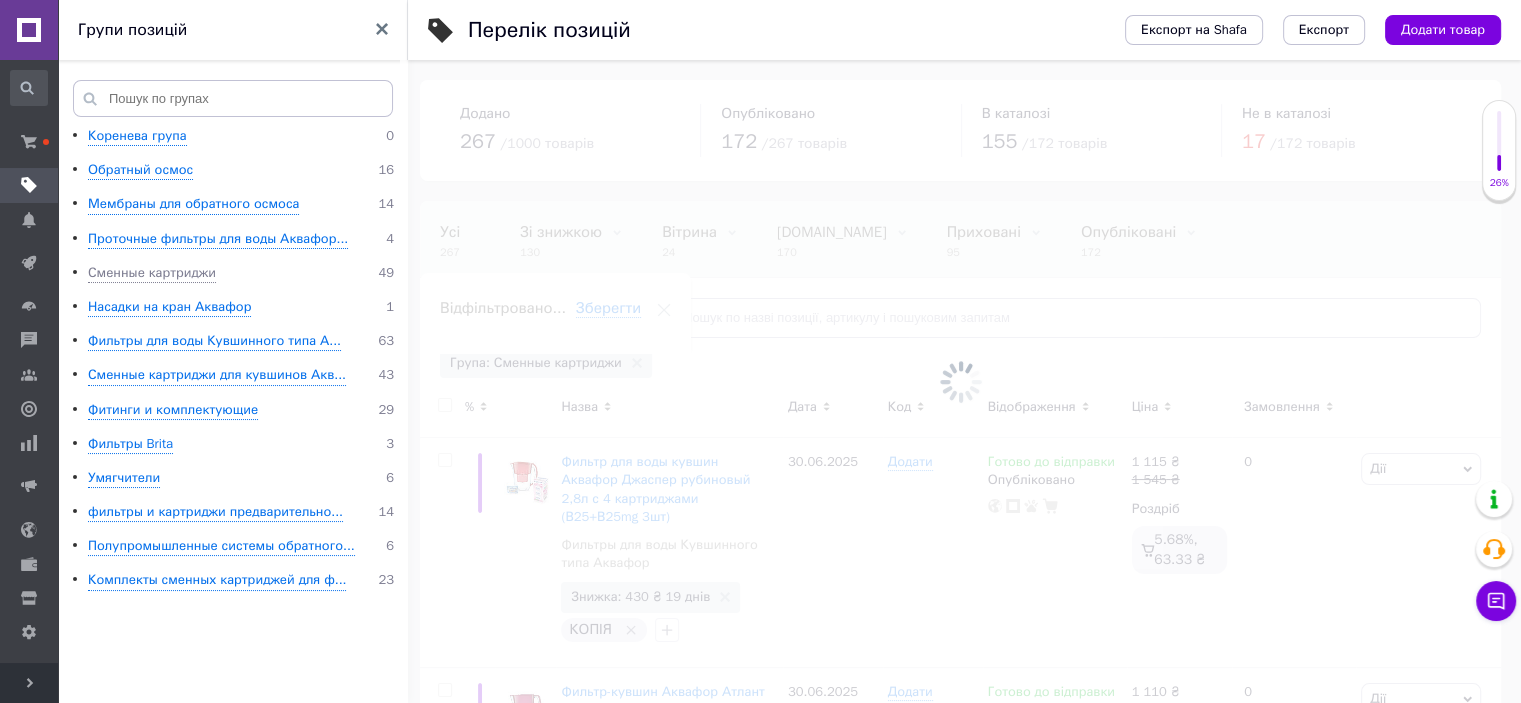 scroll, scrollTop: 0, scrollLeft: 80, axis: horizontal 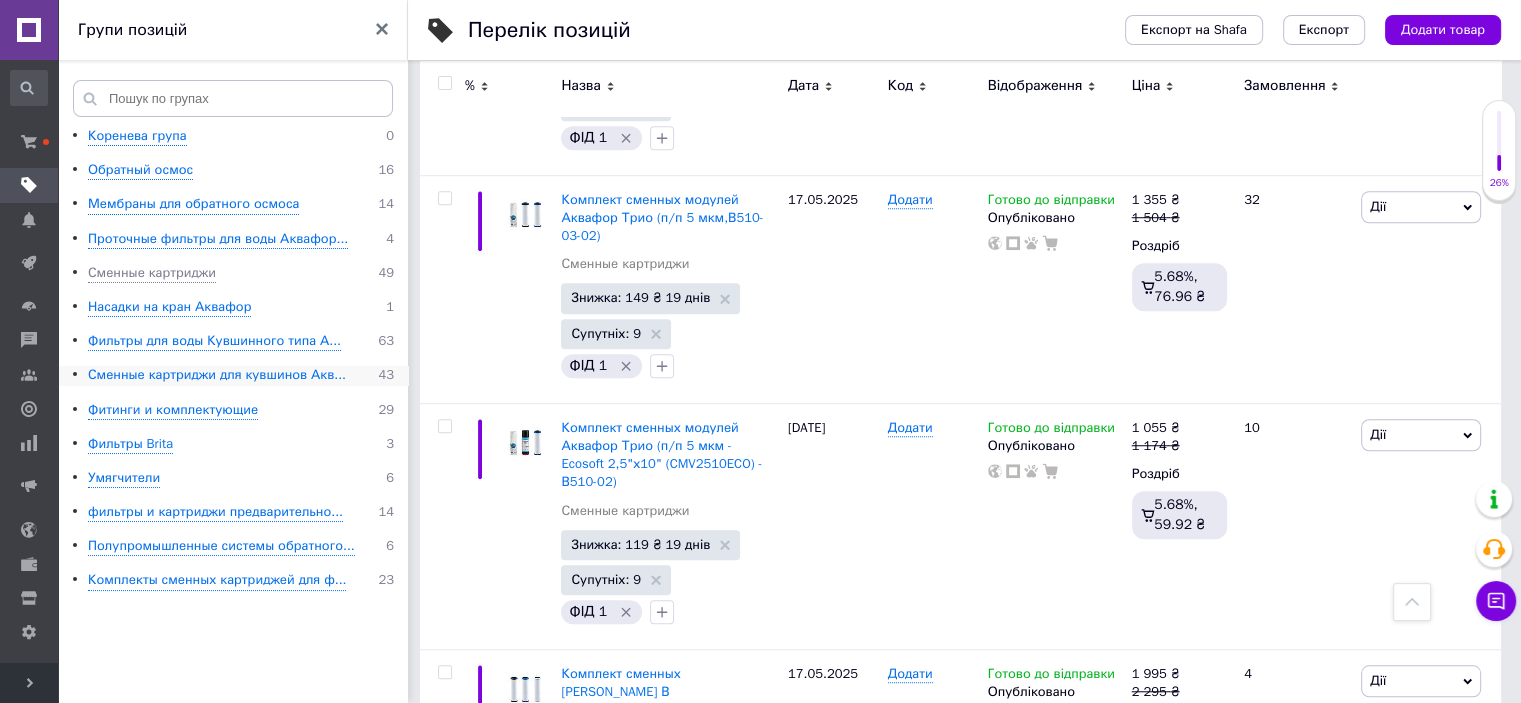 click on "Сменные картриджи для кувшинов Акв..." at bounding box center (217, 375) 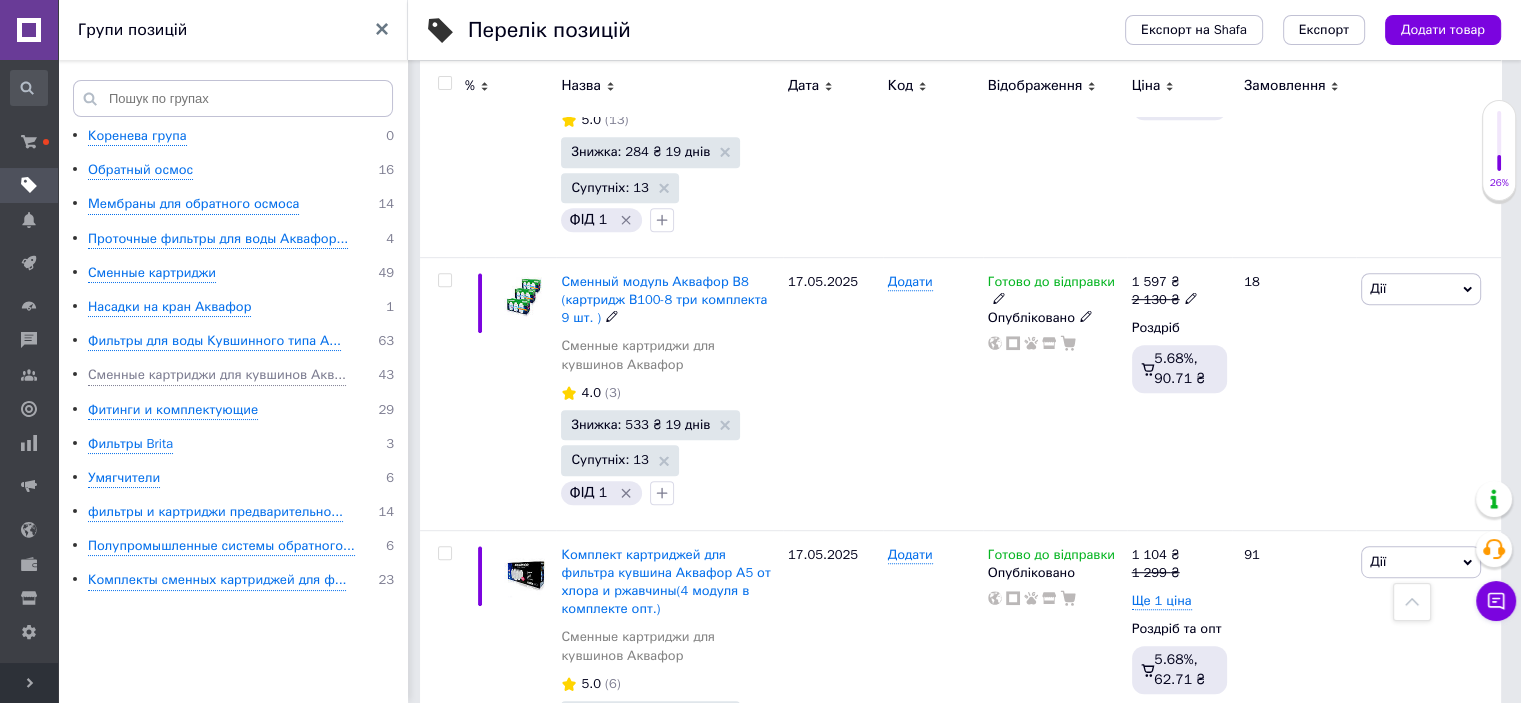 scroll, scrollTop: 1281, scrollLeft: 0, axis: vertical 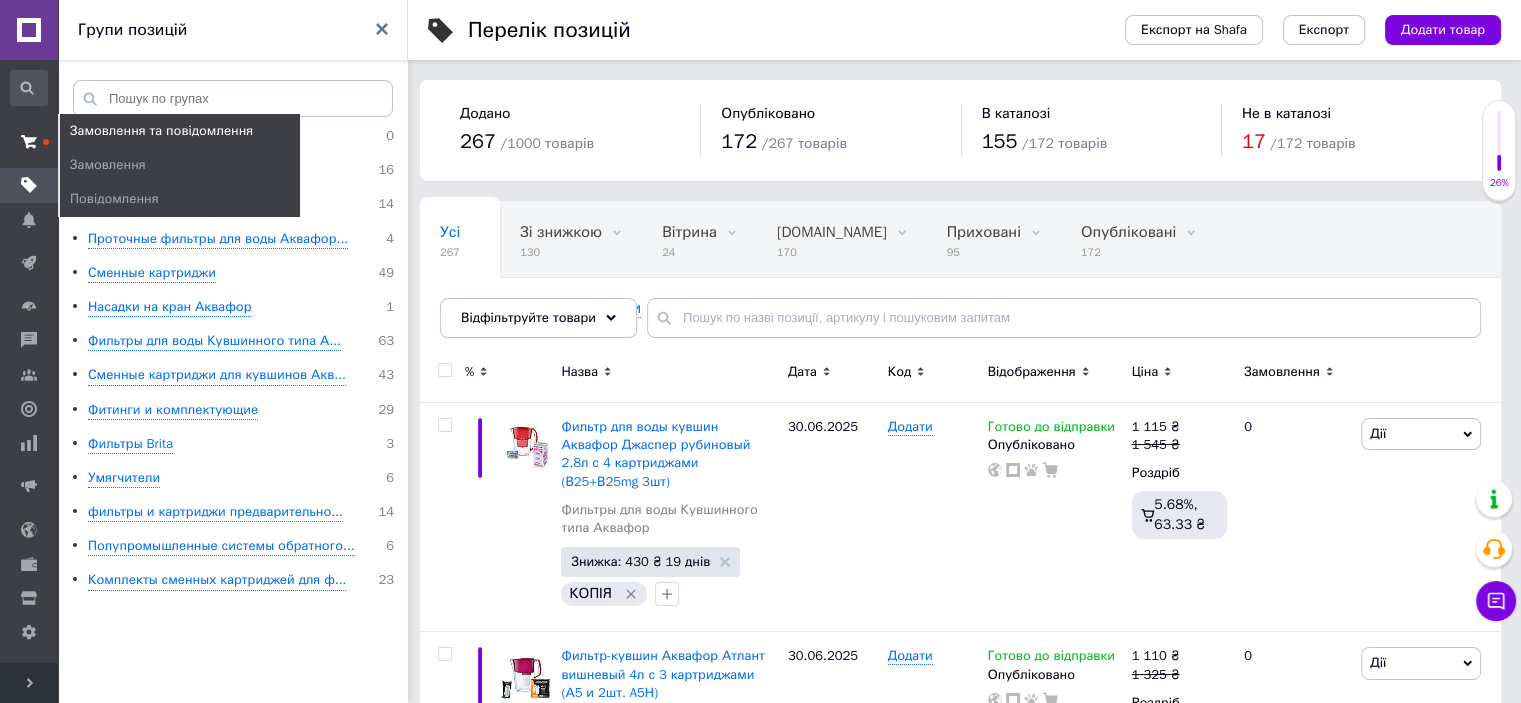 click at bounding box center (29, 142) 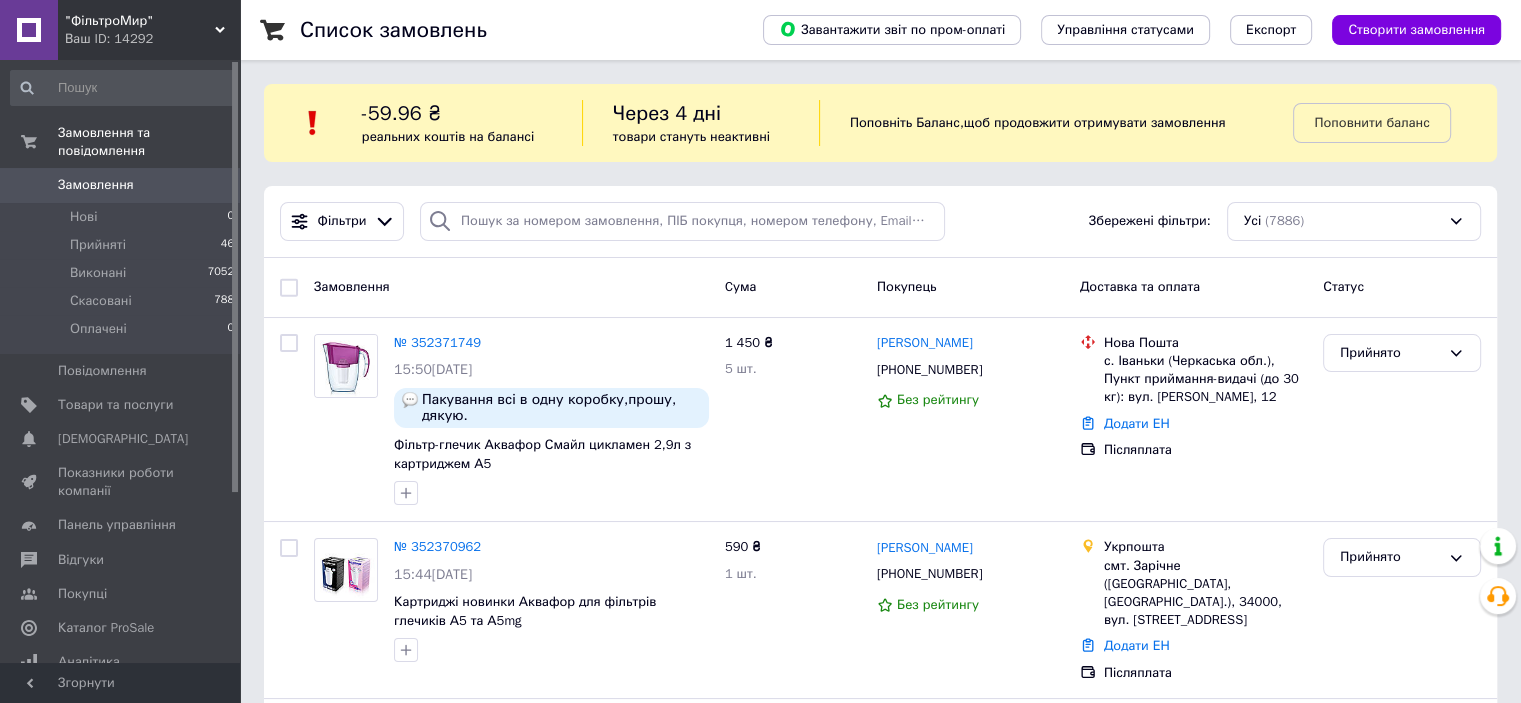 scroll, scrollTop: 400, scrollLeft: 0, axis: vertical 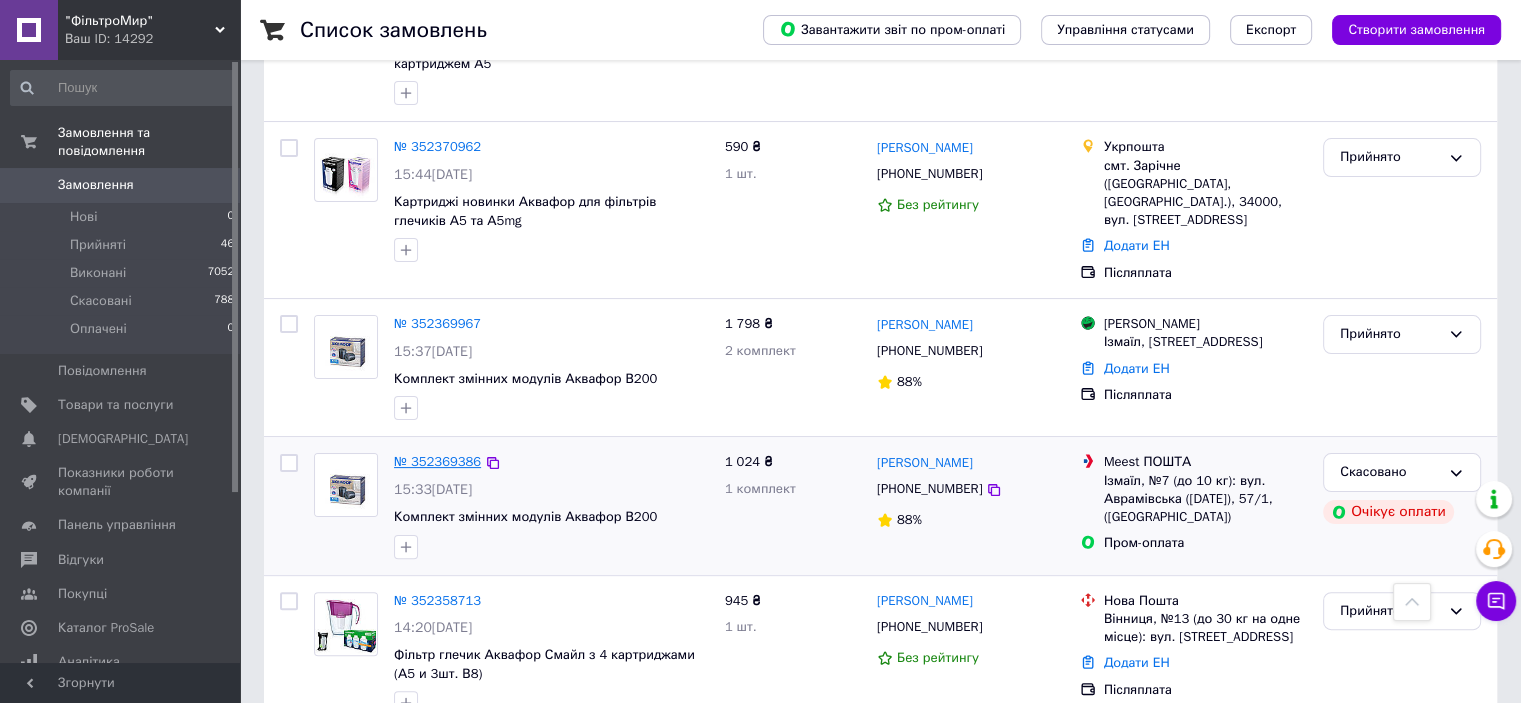 click on "№ 352369386" at bounding box center [437, 461] 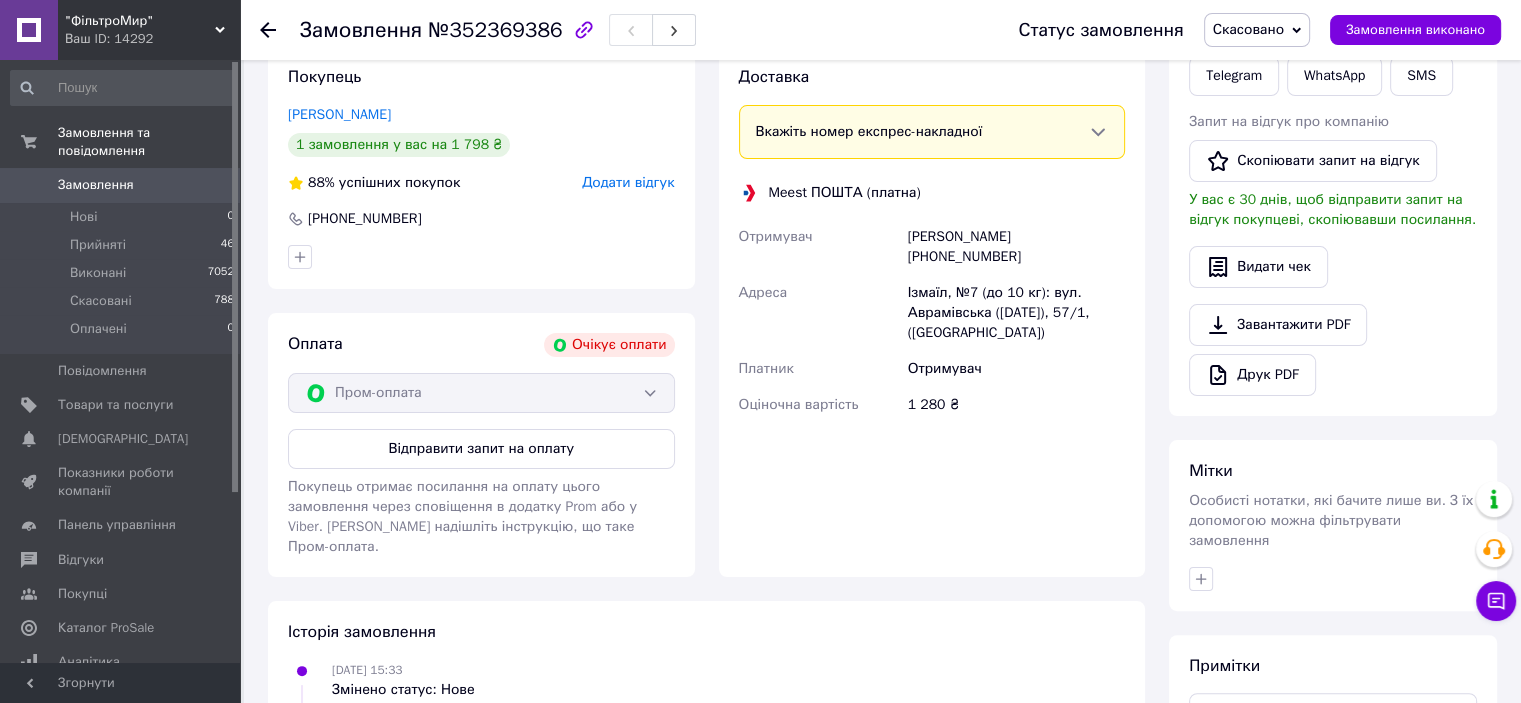 scroll, scrollTop: 339, scrollLeft: 0, axis: vertical 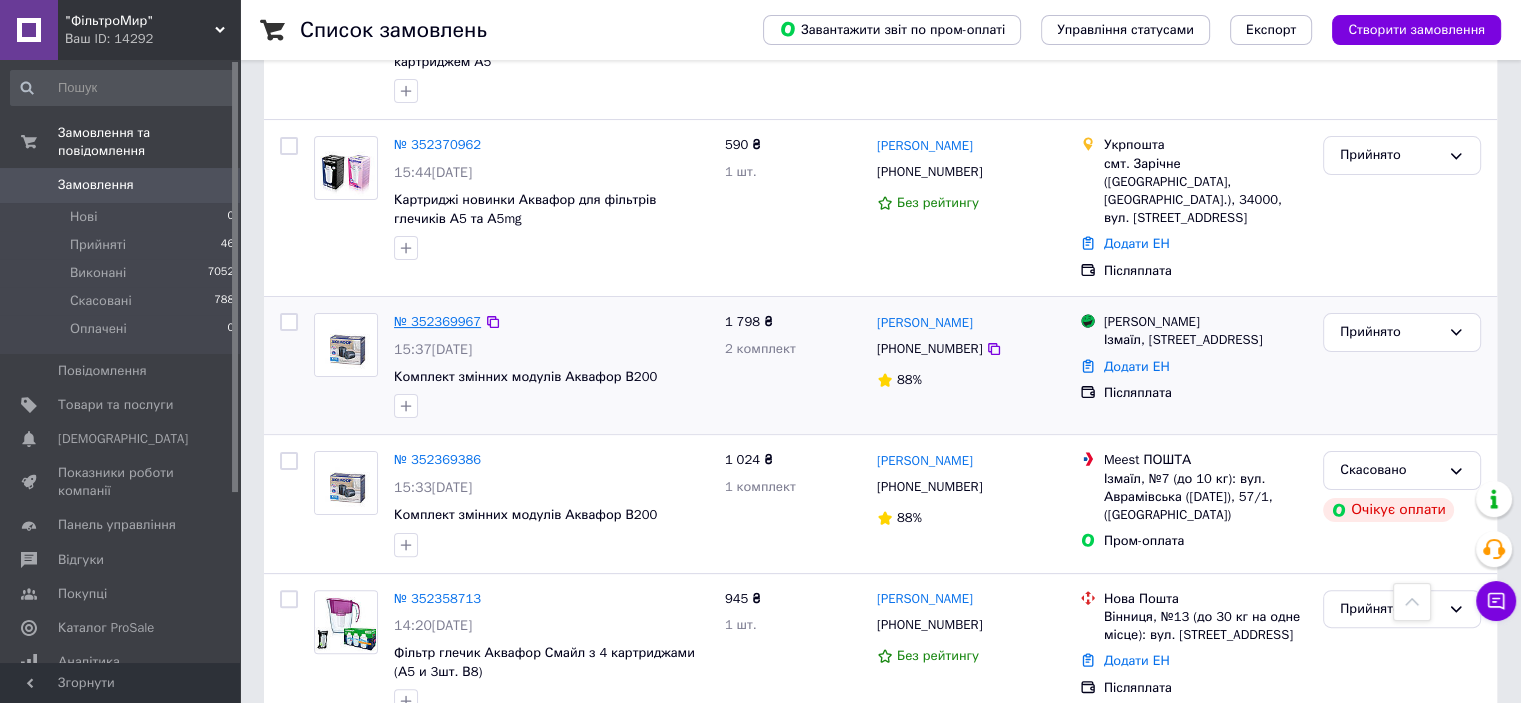 click on "№ 352369967" at bounding box center [437, 321] 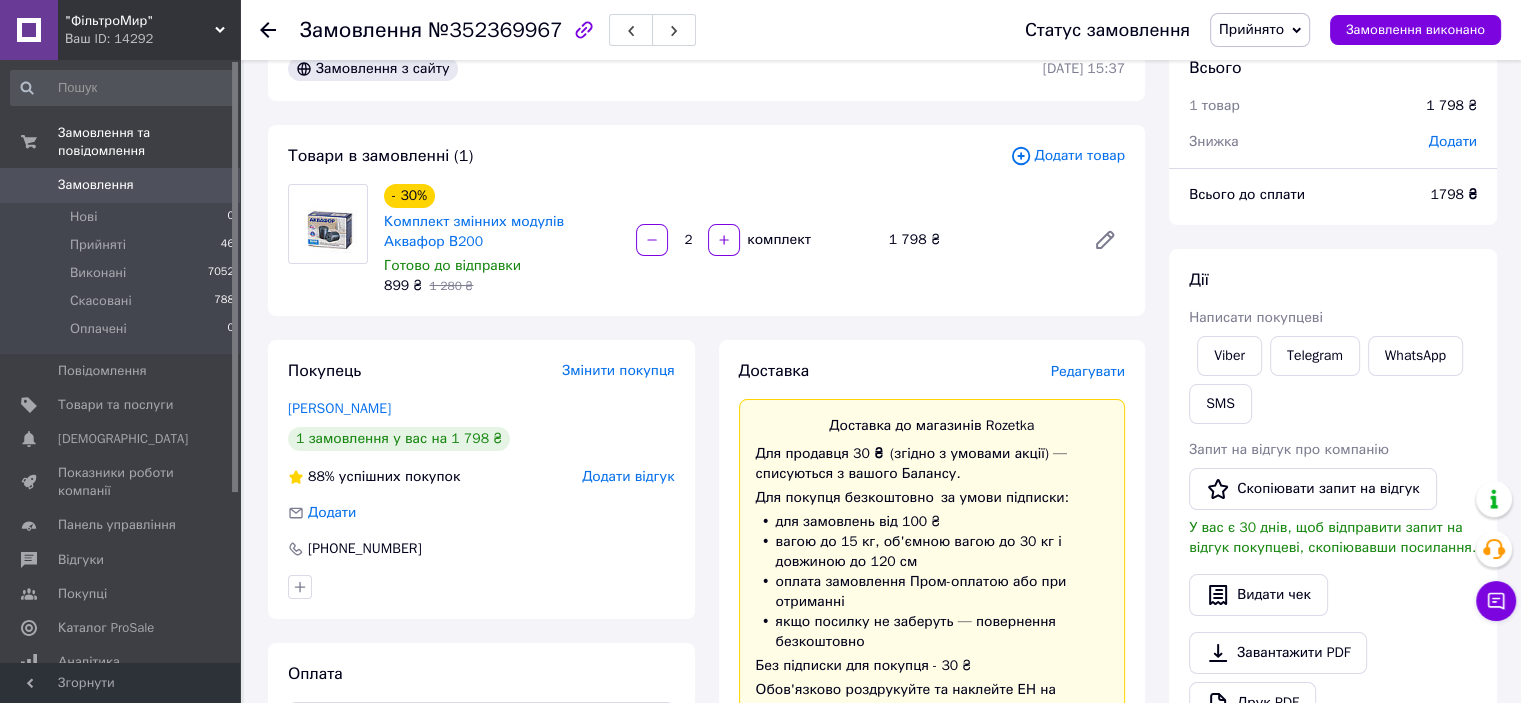 scroll, scrollTop: 0, scrollLeft: 0, axis: both 